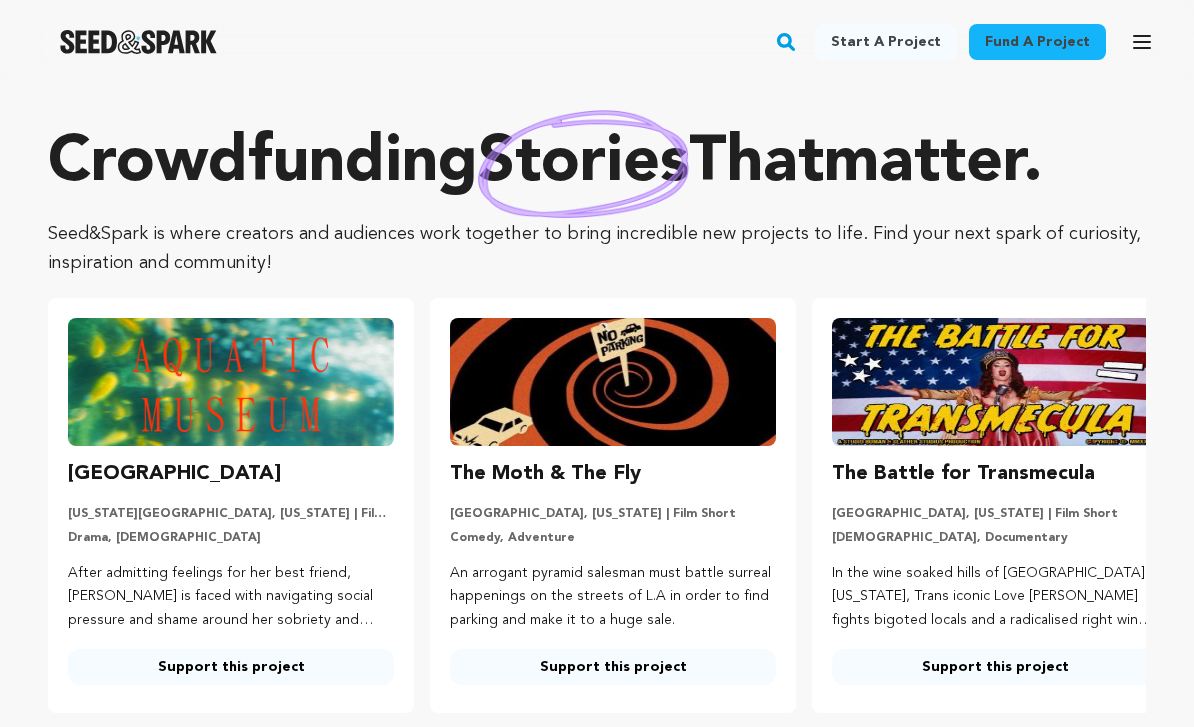 scroll, scrollTop: 0, scrollLeft: 0, axis: both 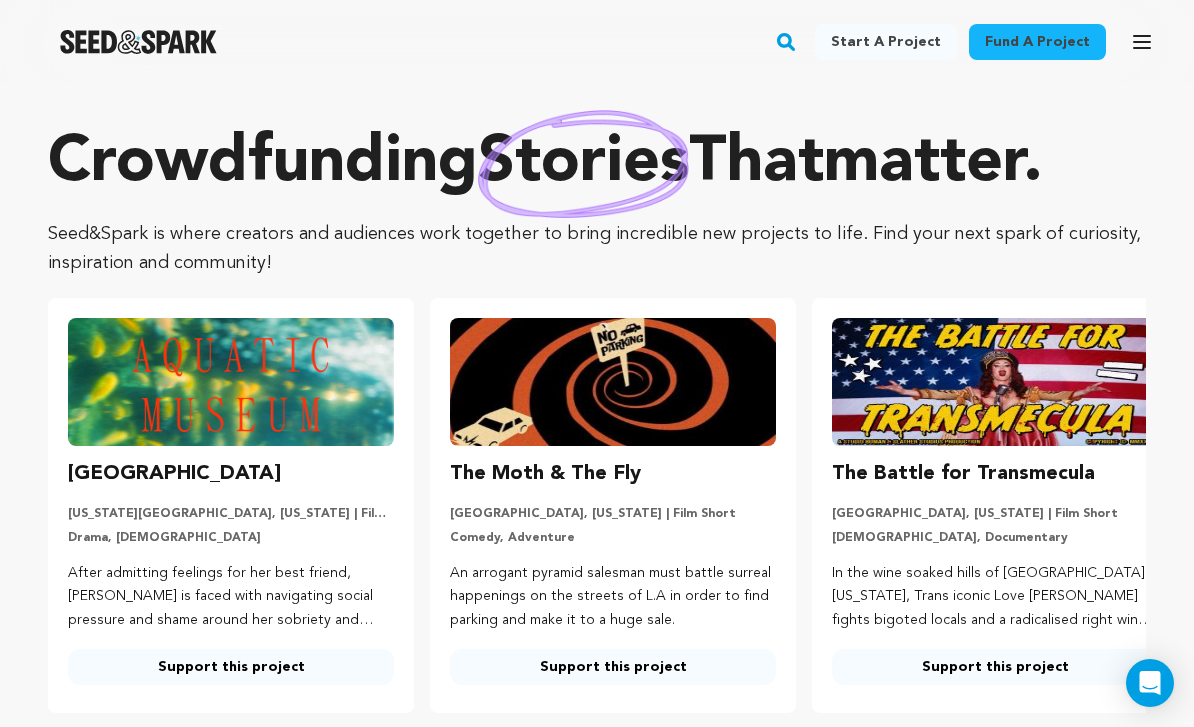 click at bounding box center [613, 382] 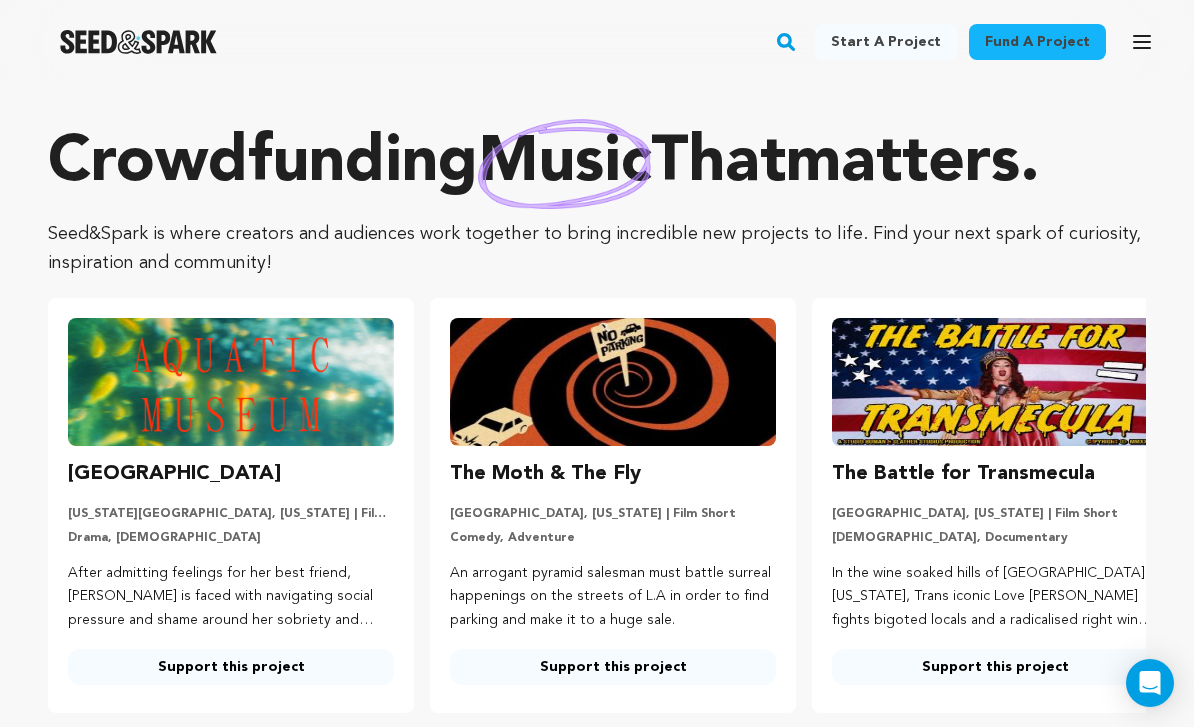 click on "The Moth & The Fly" at bounding box center [545, 474] 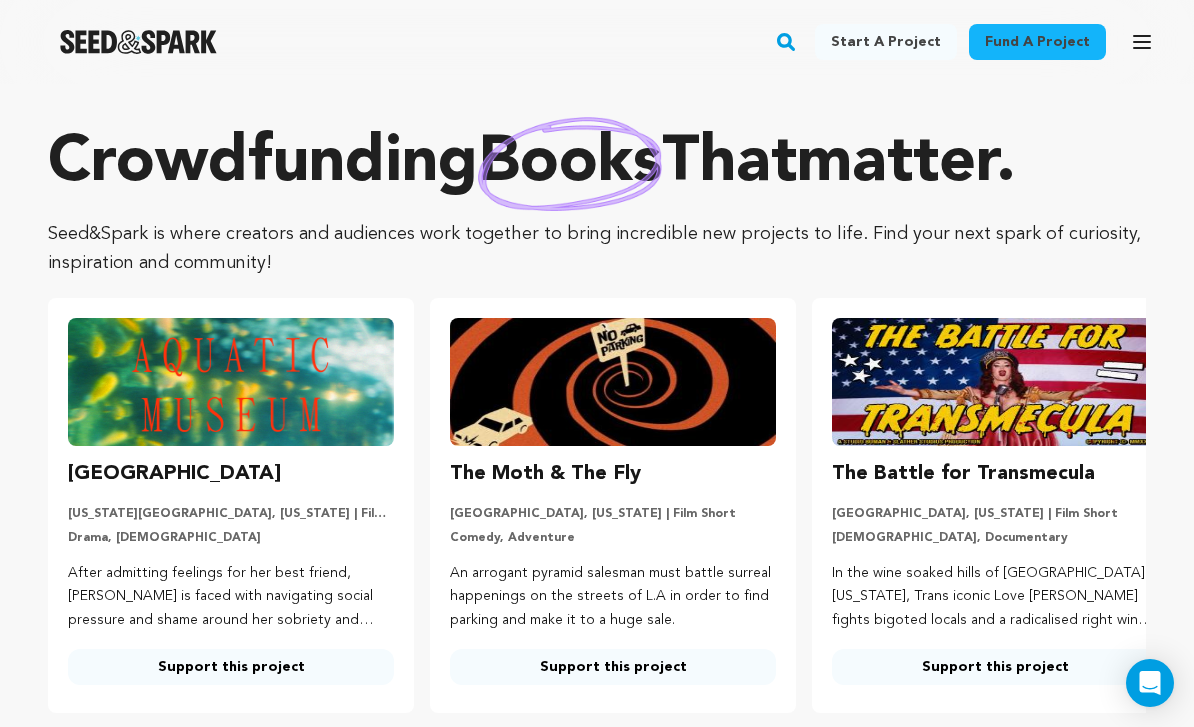 scroll, scrollTop: 0, scrollLeft: 0, axis: both 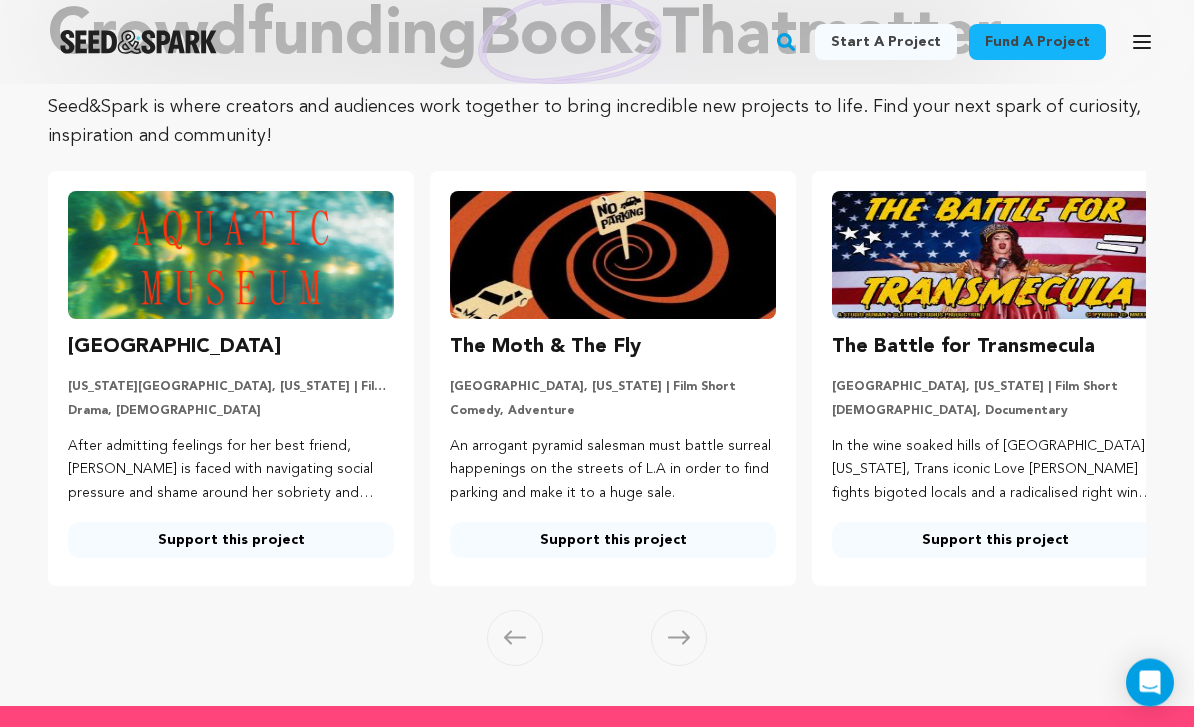 click on "Support this project" at bounding box center [613, 541] 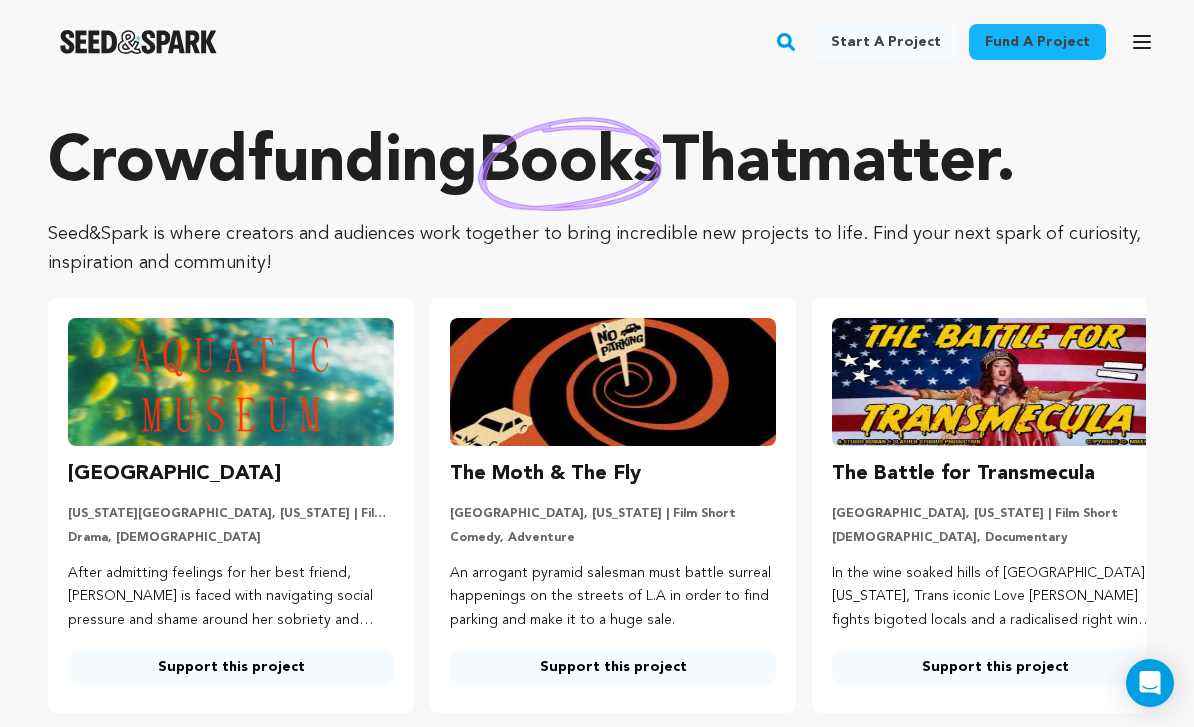 scroll, scrollTop: 191, scrollLeft: 0, axis: vertical 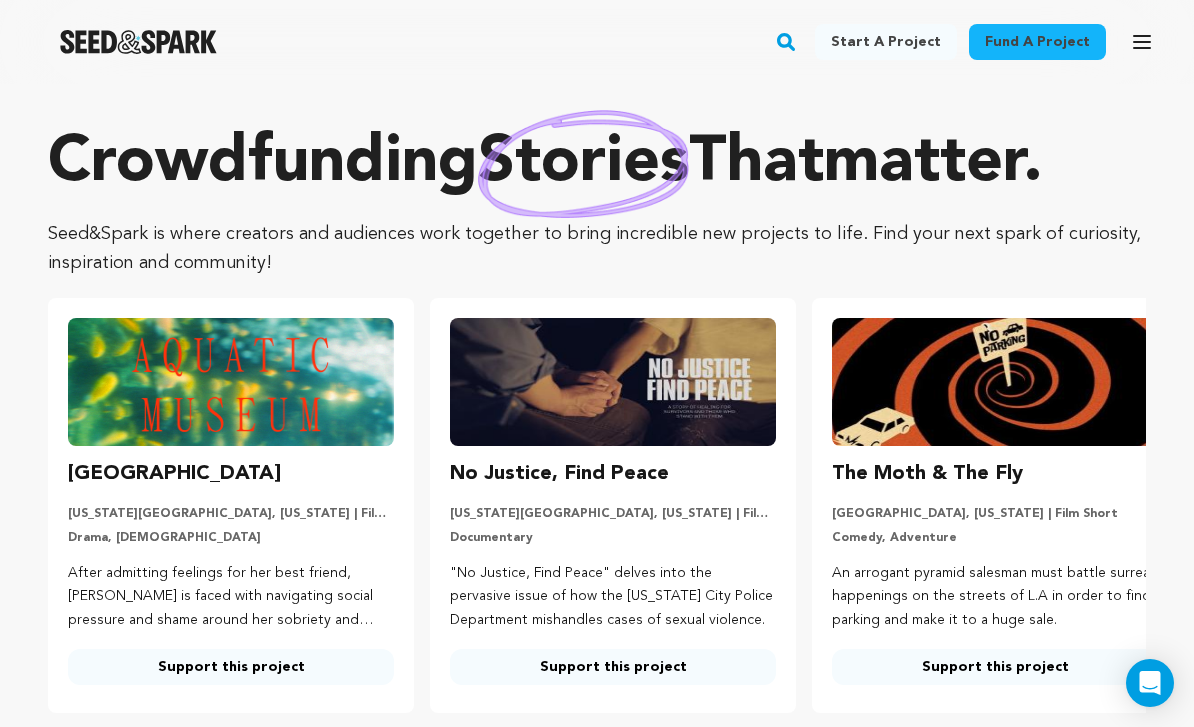 click 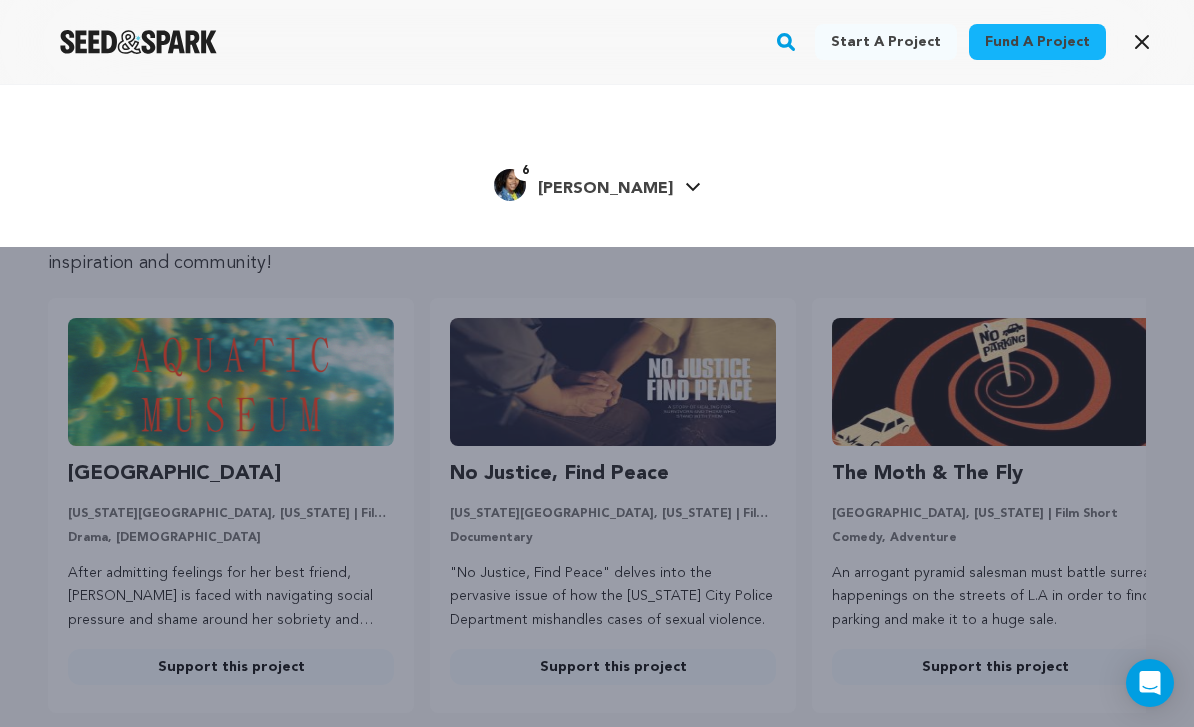 click on "6
Madeleine W.
Madeleine W." at bounding box center (597, 183) 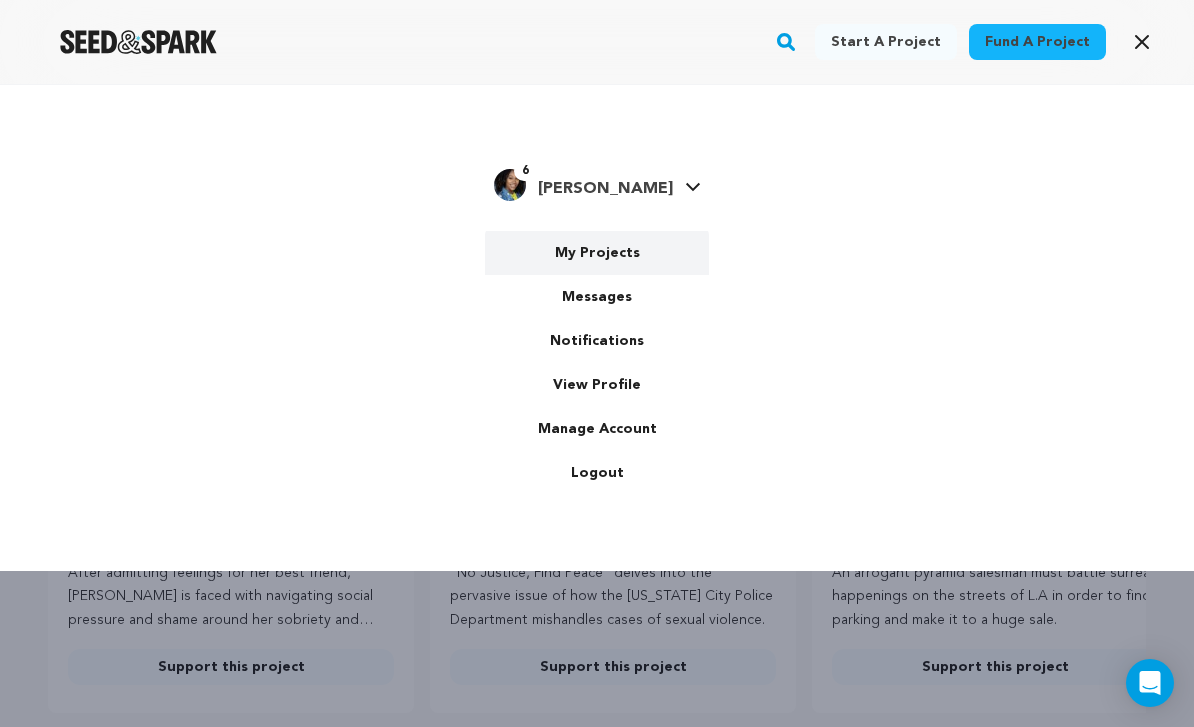 click on "My Projects" at bounding box center [597, 253] 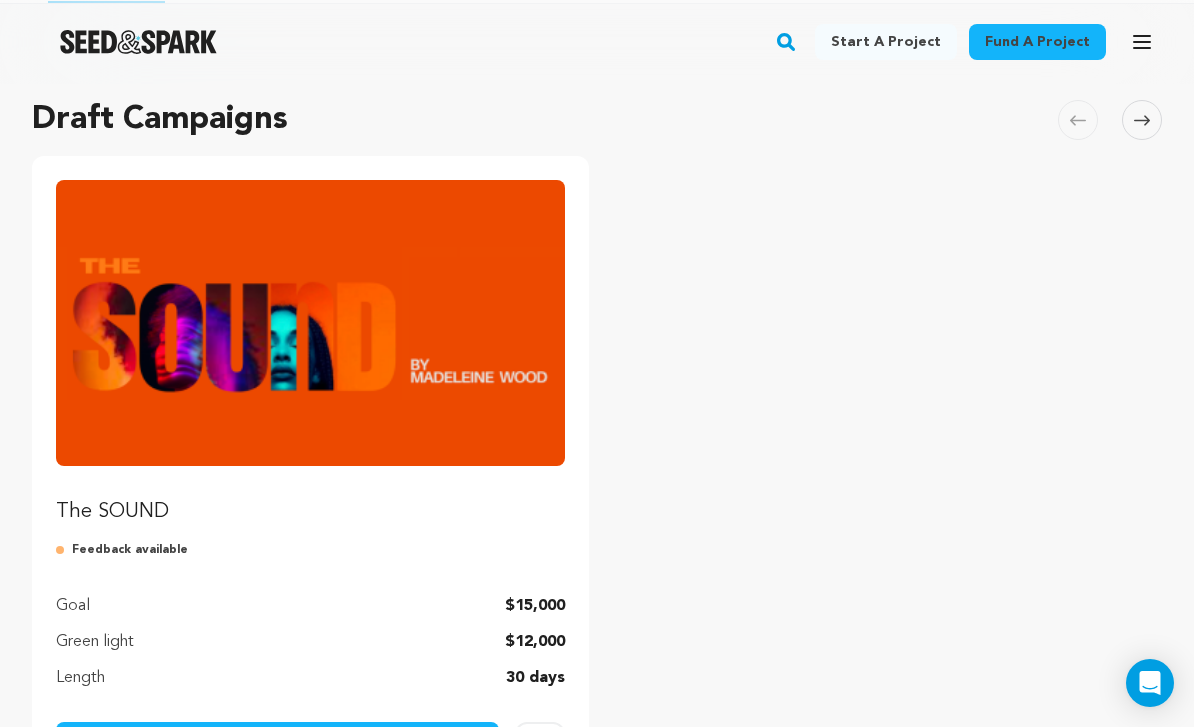 scroll, scrollTop: 149, scrollLeft: 0, axis: vertical 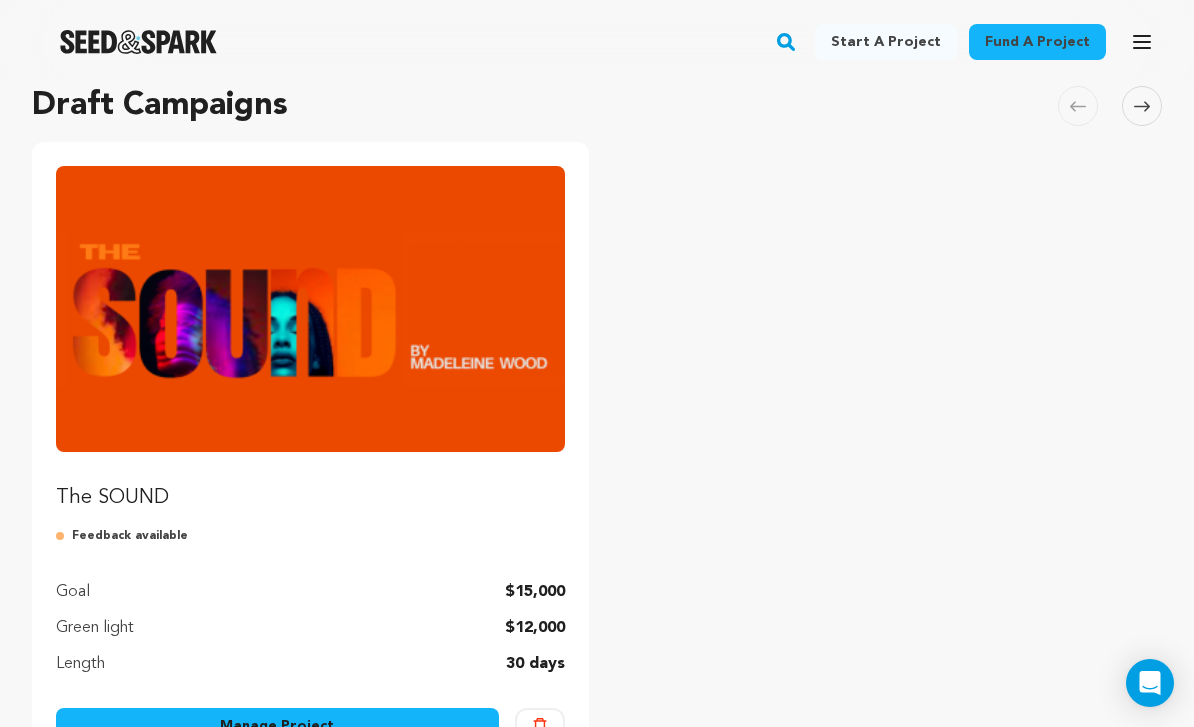 click on "Manage Project" at bounding box center [277, 726] 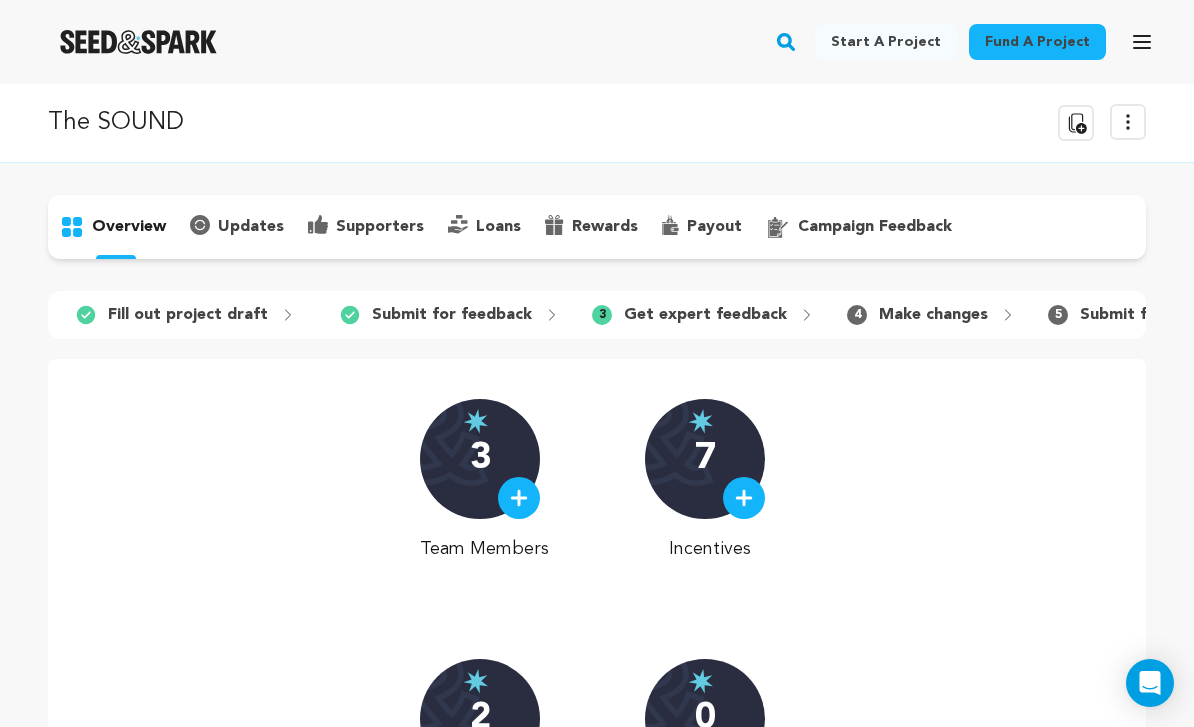 scroll, scrollTop: 0, scrollLeft: 0, axis: both 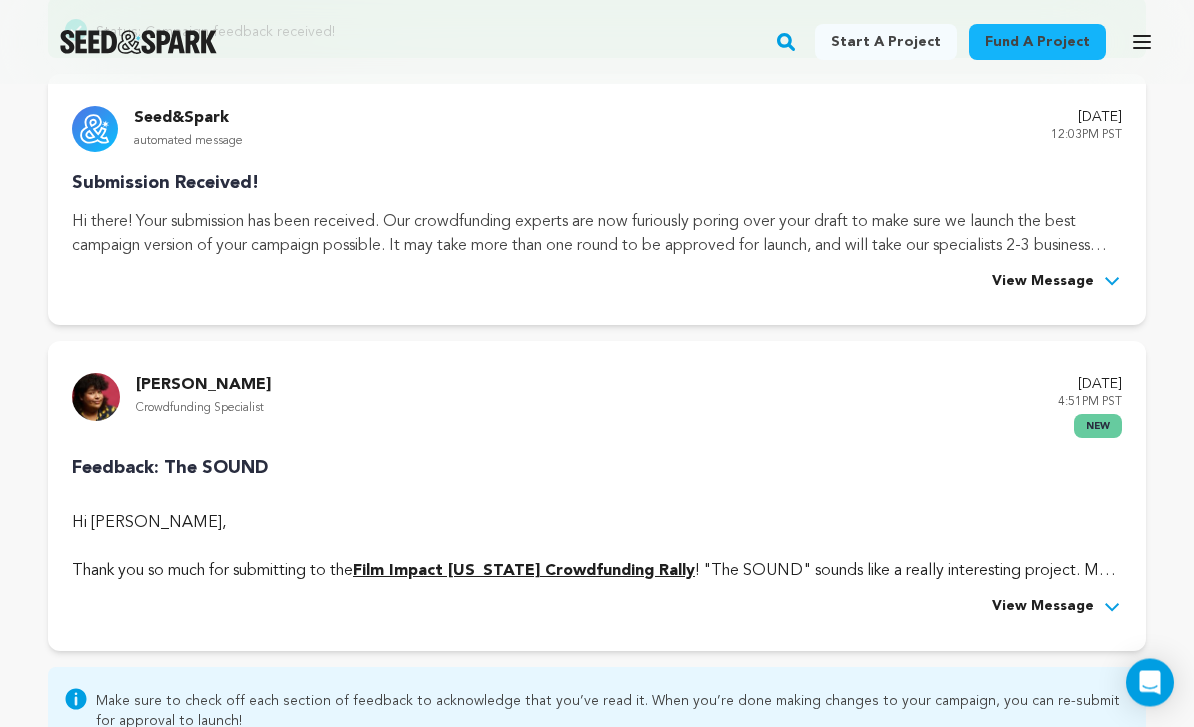 click on "View Message" at bounding box center [1043, 608] 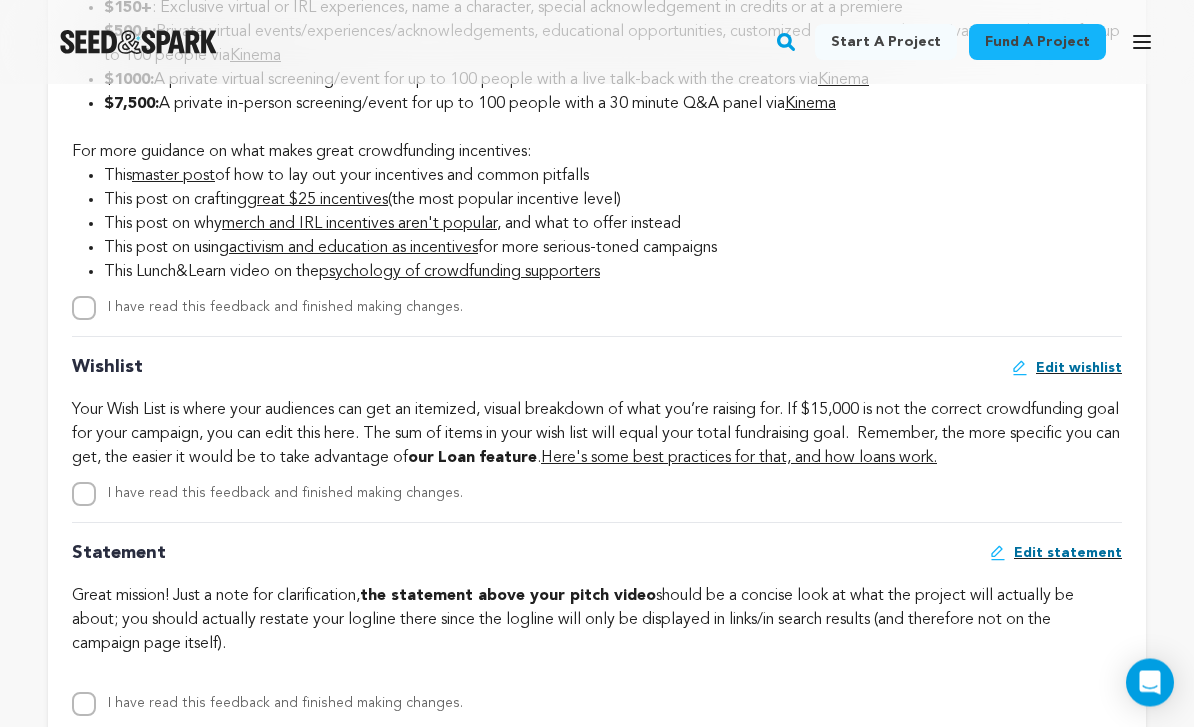 scroll, scrollTop: 3266, scrollLeft: 0, axis: vertical 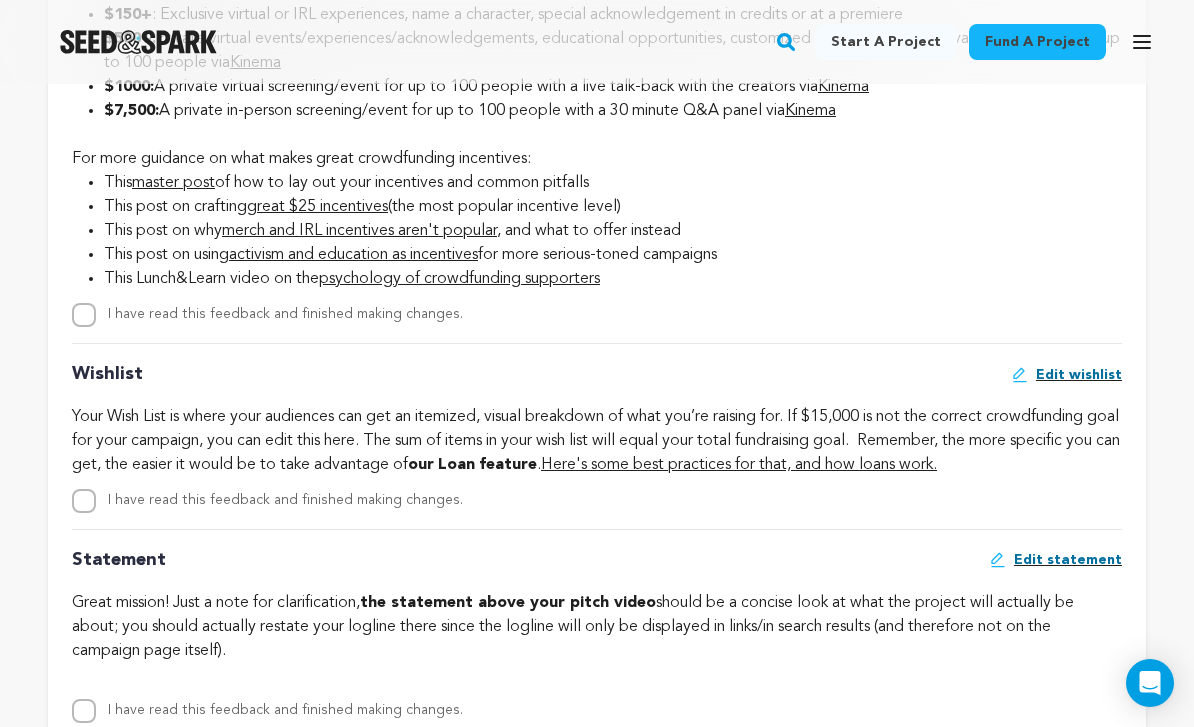 click on "I have read this feedback and finished making changes." at bounding box center (84, 501) 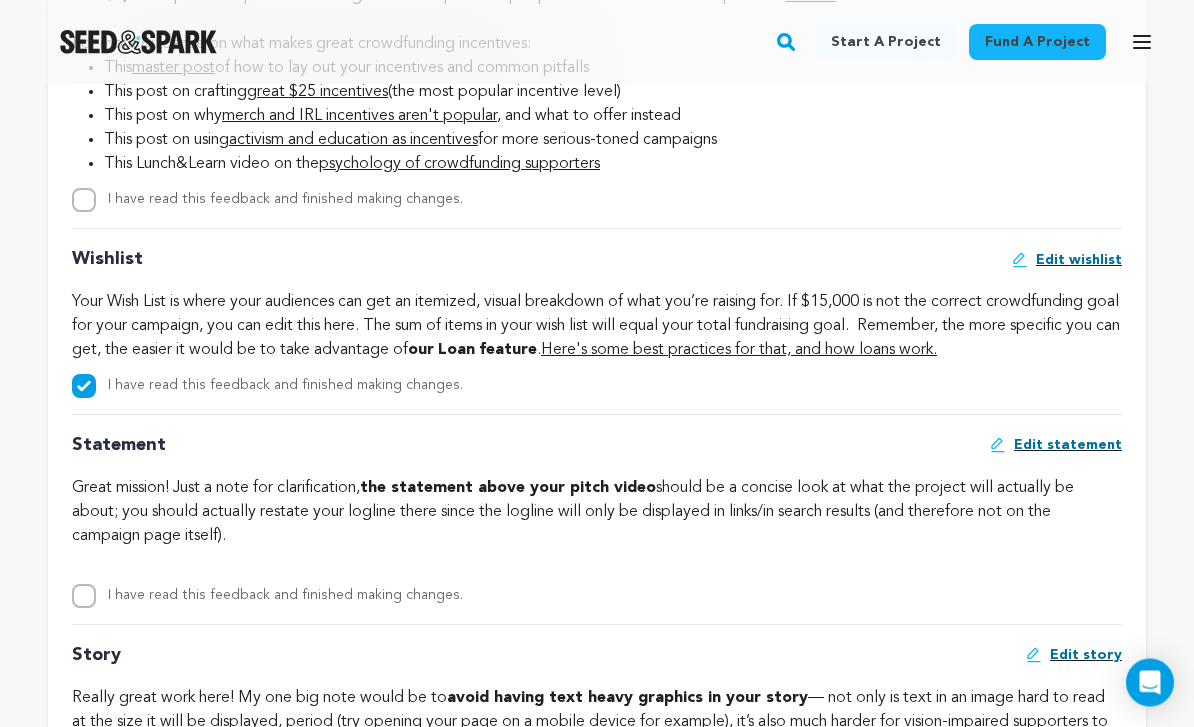 scroll, scrollTop: 3381, scrollLeft: 0, axis: vertical 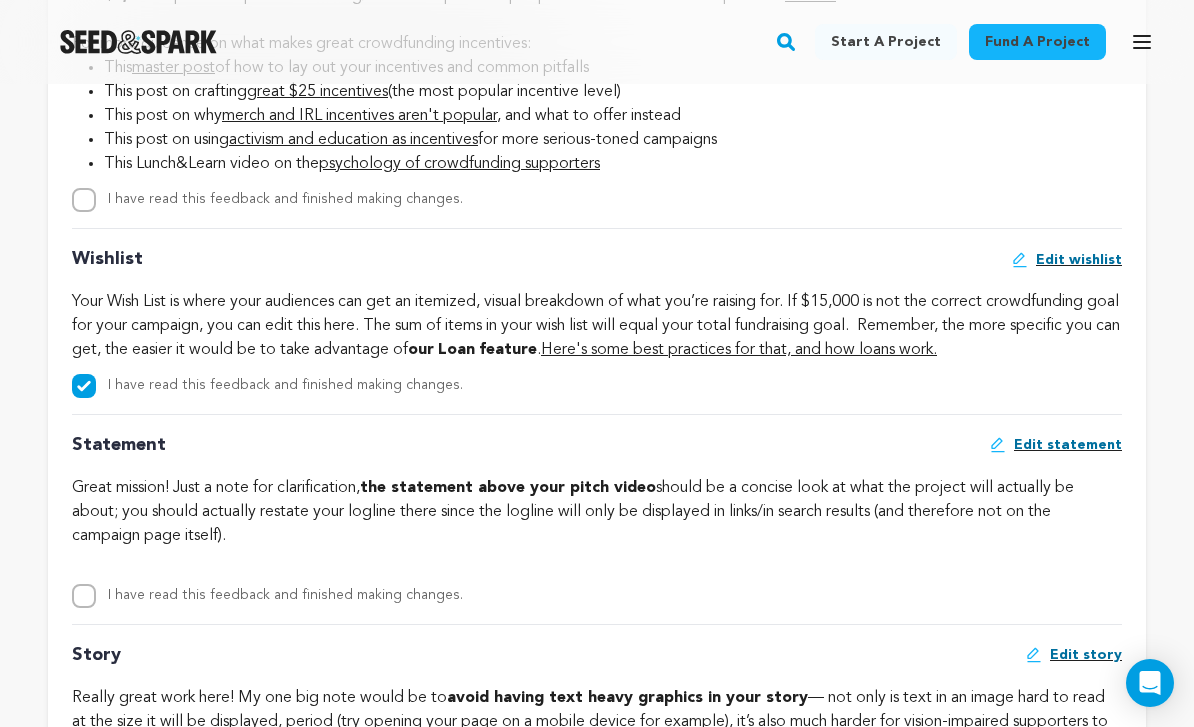 click on "I have read this feedback and finished making changes." at bounding box center (84, 596) 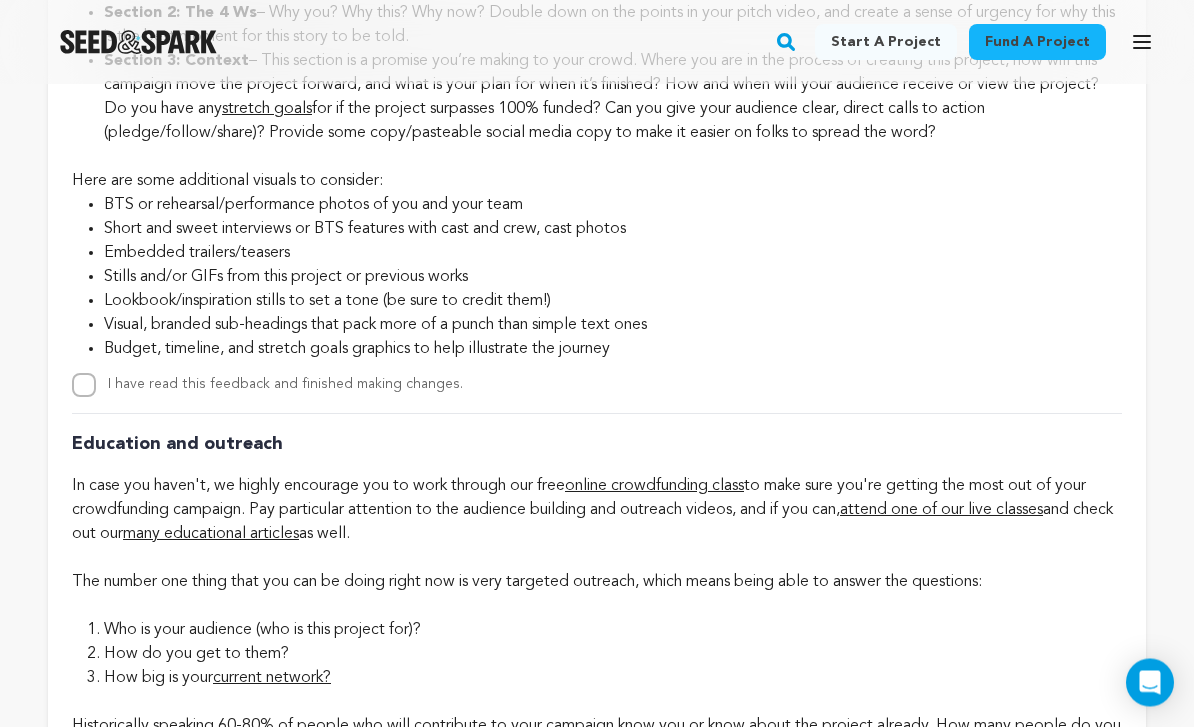 scroll, scrollTop: 4436, scrollLeft: 0, axis: vertical 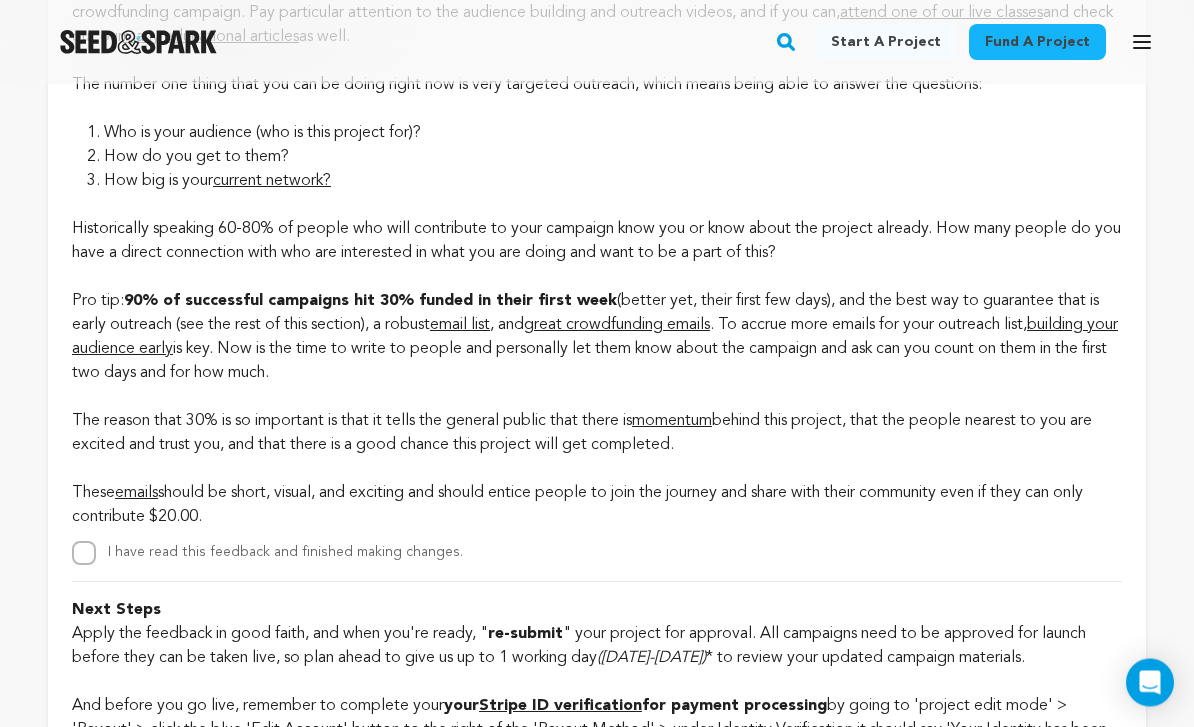 click on "I have read this feedback and finished making changes." at bounding box center [84, 554] 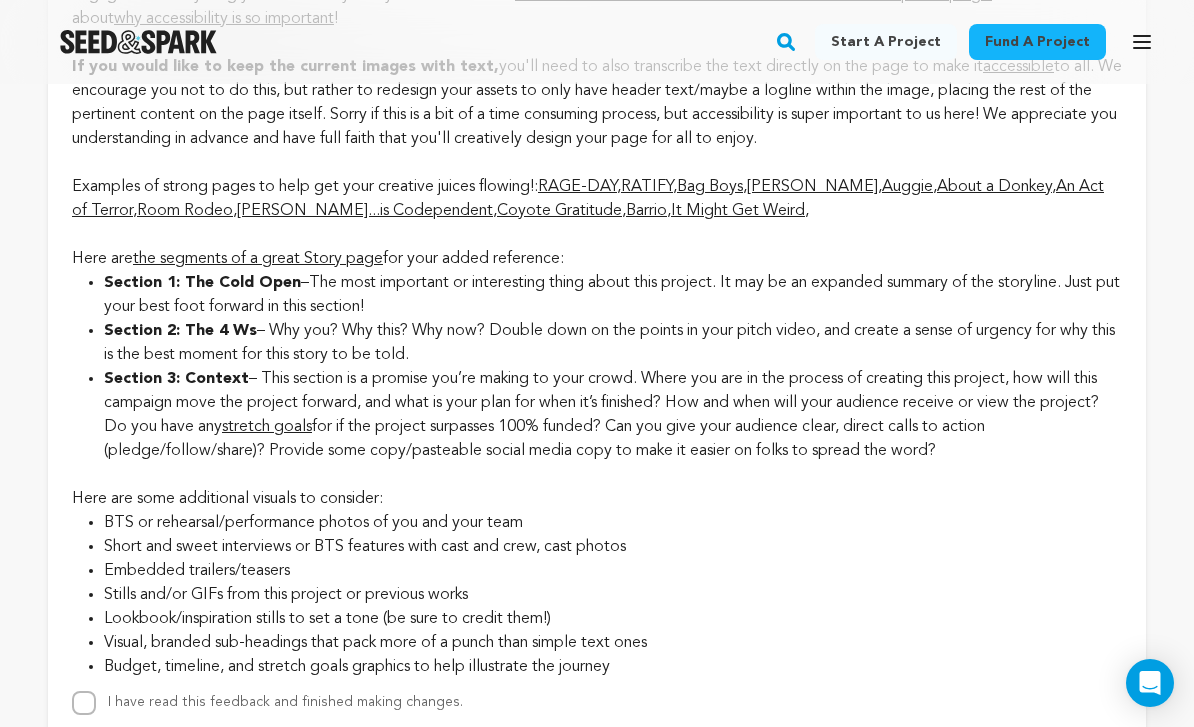 scroll, scrollTop: 4133, scrollLeft: 0, axis: vertical 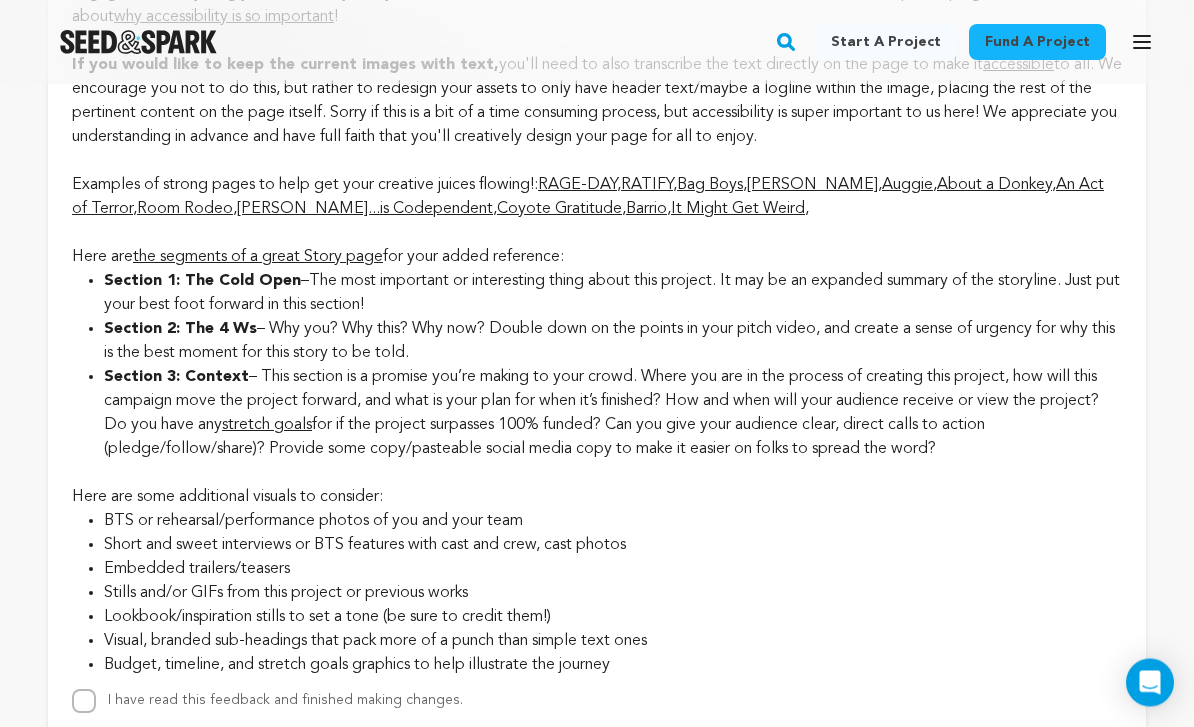 click on "I have read this feedback and finished making changes." at bounding box center [84, 702] 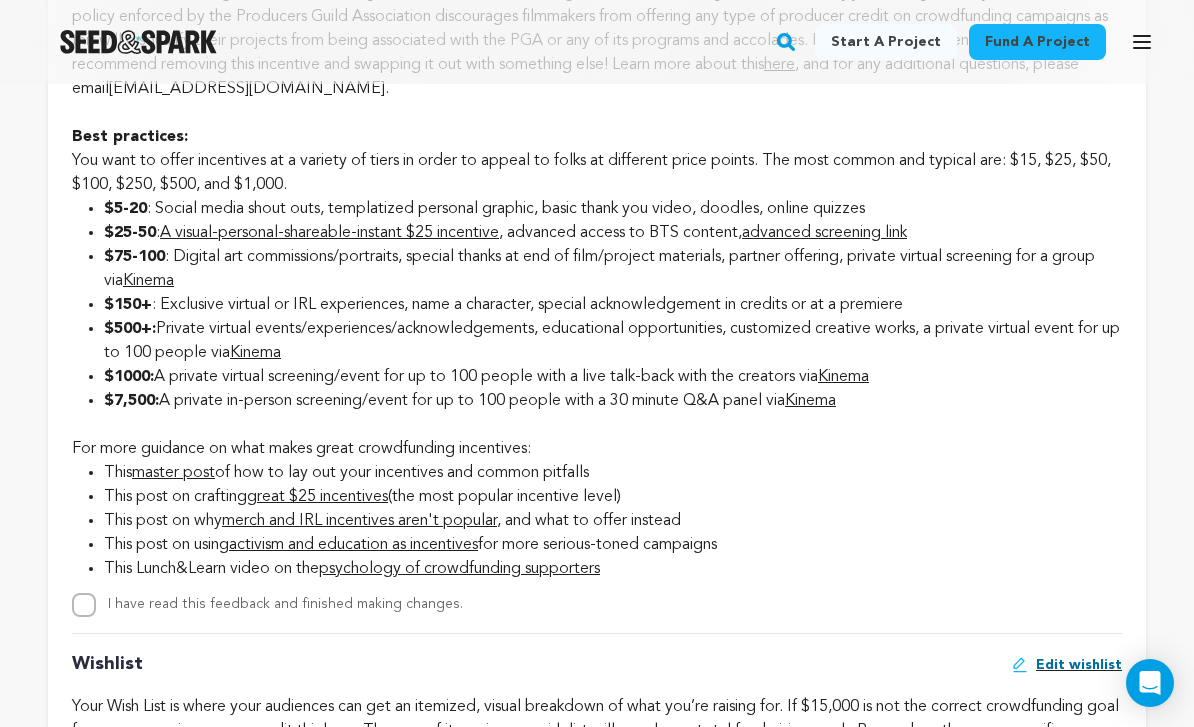scroll, scrollTop: 2975, scrollLeft: 0, axis: vertical 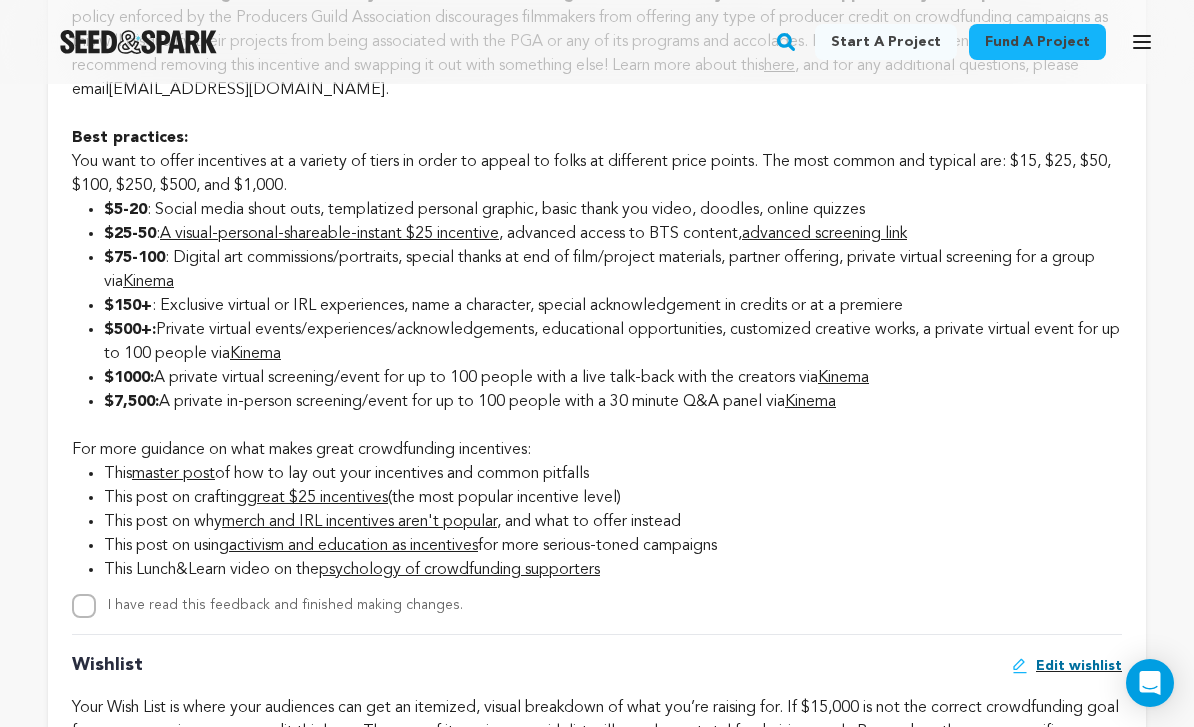 click on "I have read this feedback and finished making changes." at bounding box center [84, 606] 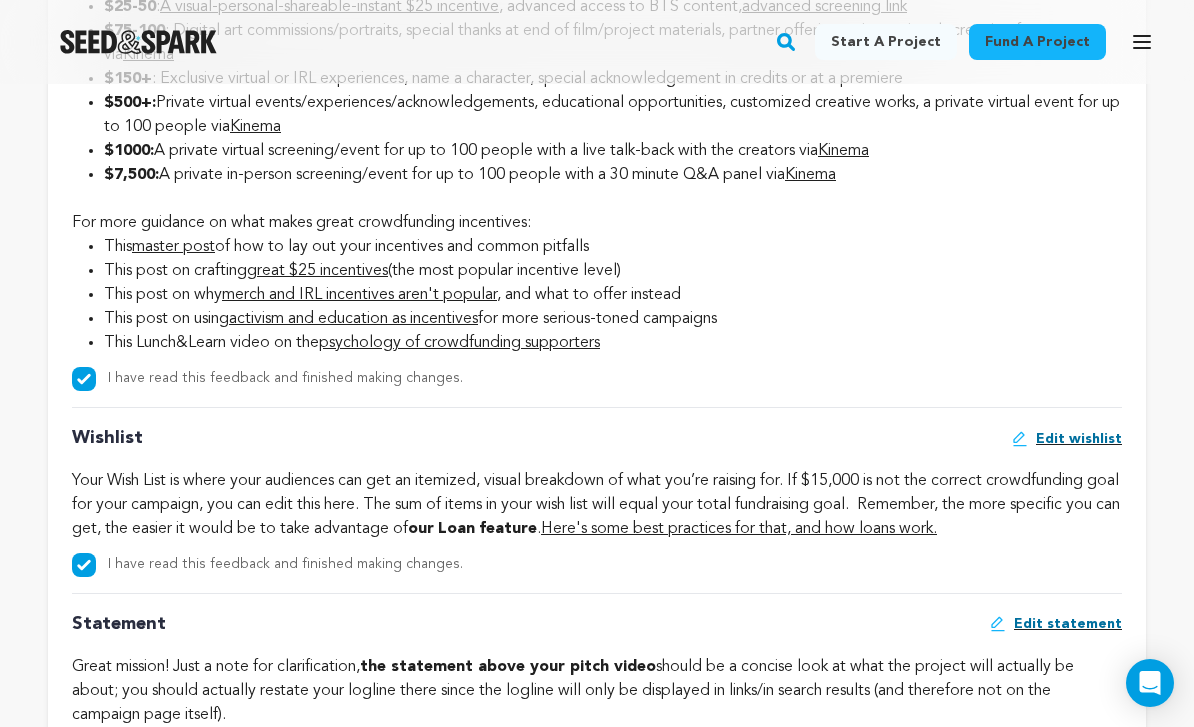 scroll, scrollTop: 3204, scrollLeft: 0, axis: vertical 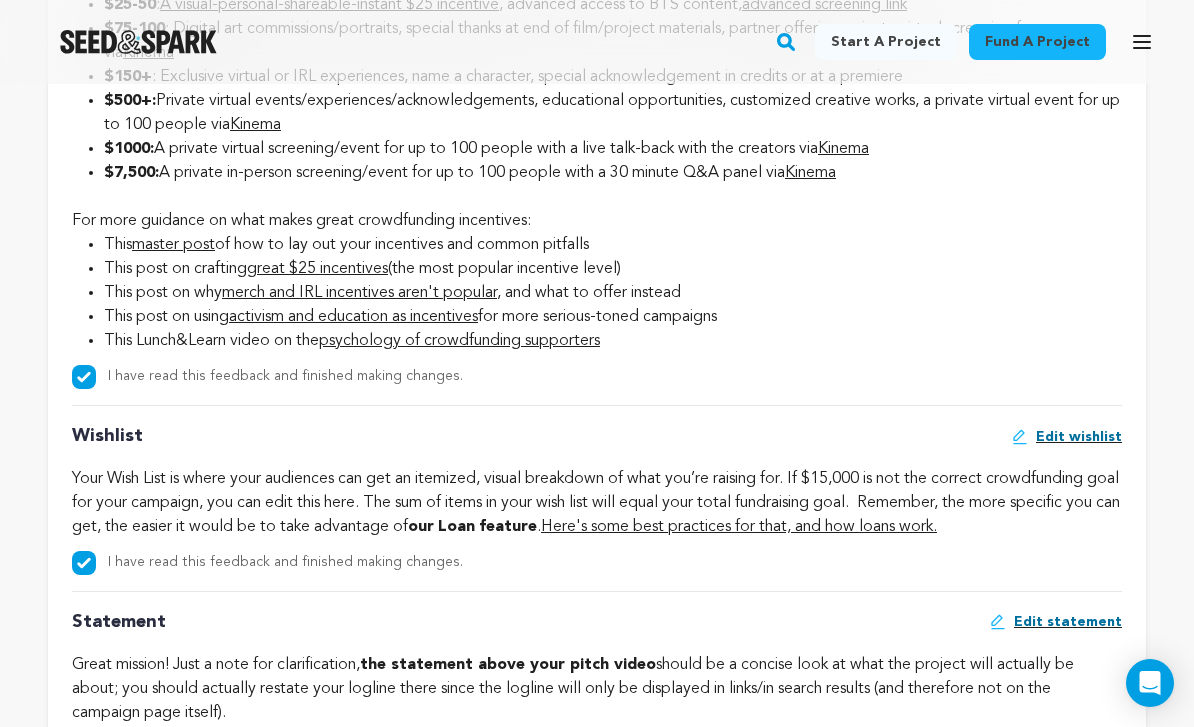 click on "Edit statement" at bounding box center (1068, 622) 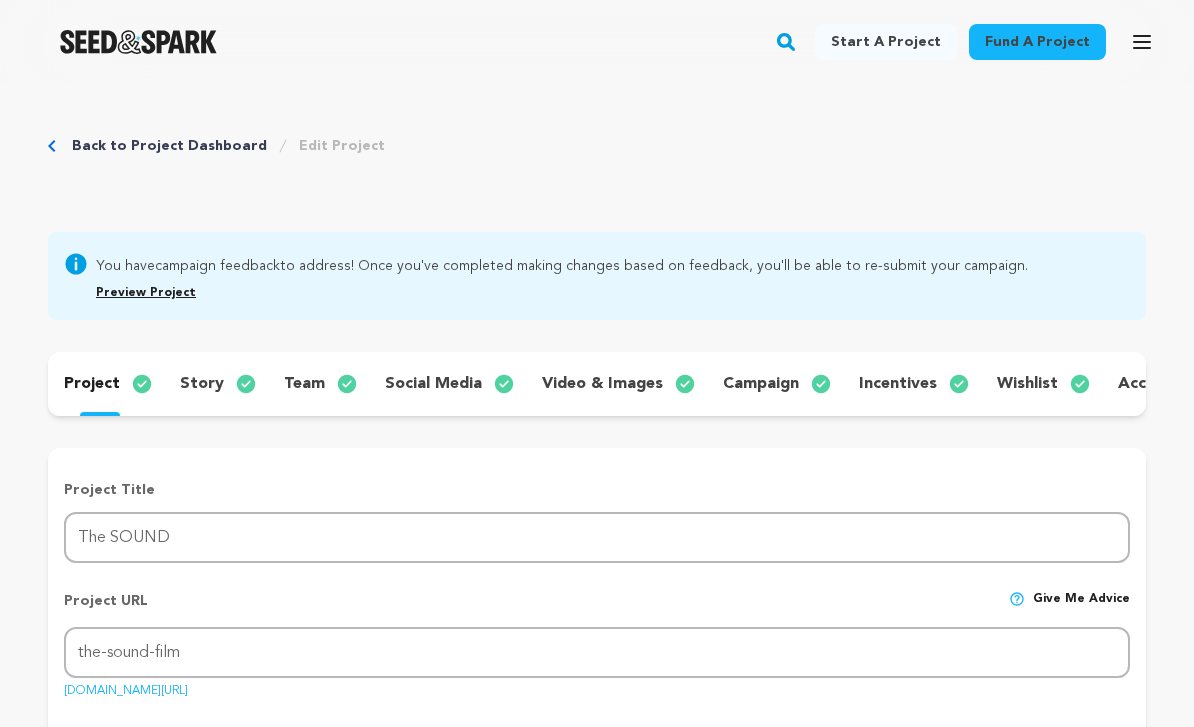 scroll, scrollTop: 0, scrollLeft: 0, axis: both 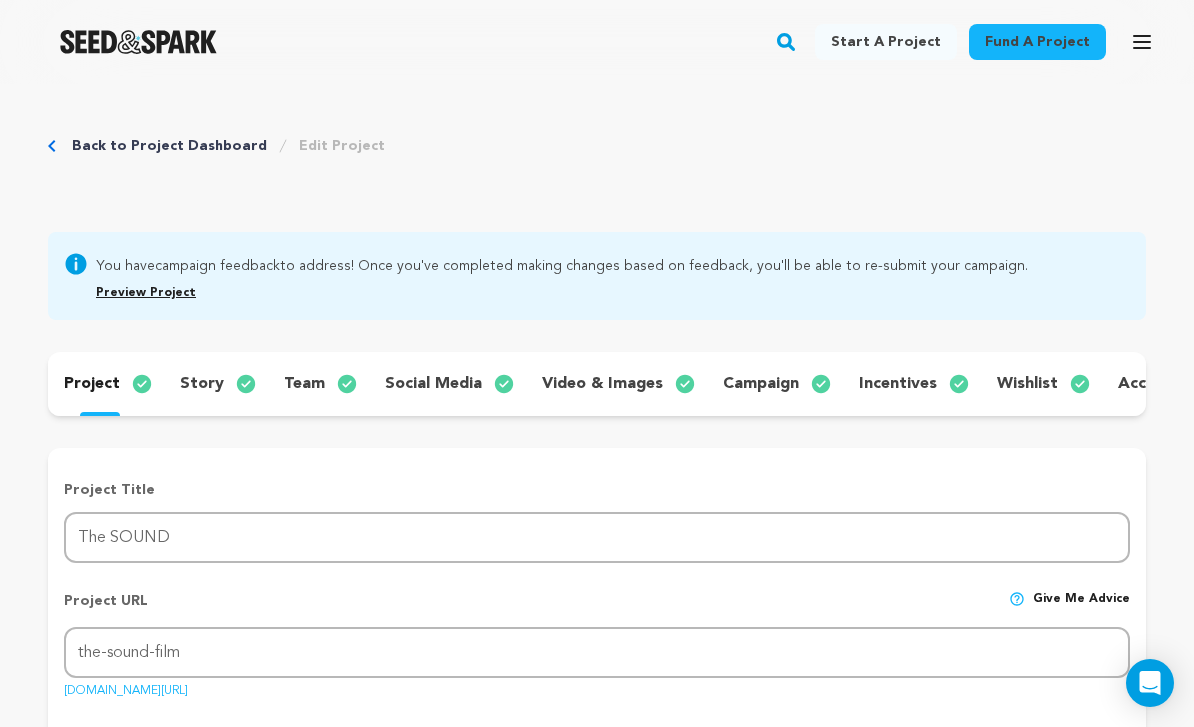 click on "story" at bounding box center [202, 384] 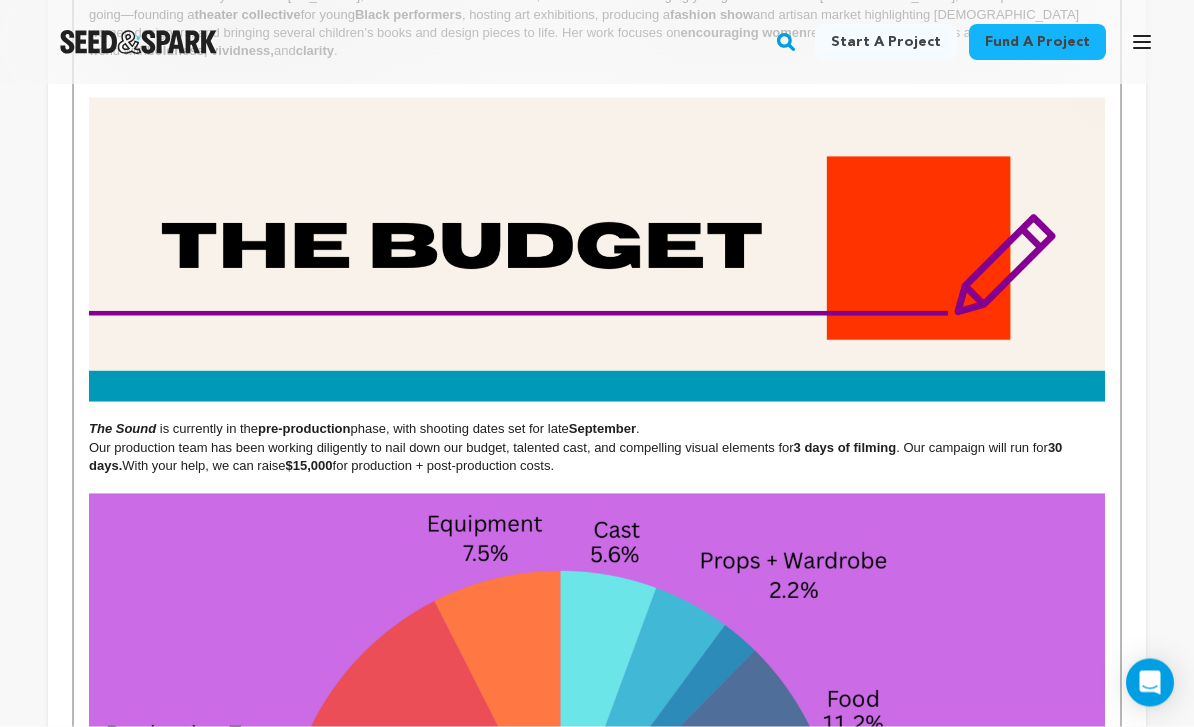scroll, scrollTop: 5978, scrollLeft: 0, axis: vertical 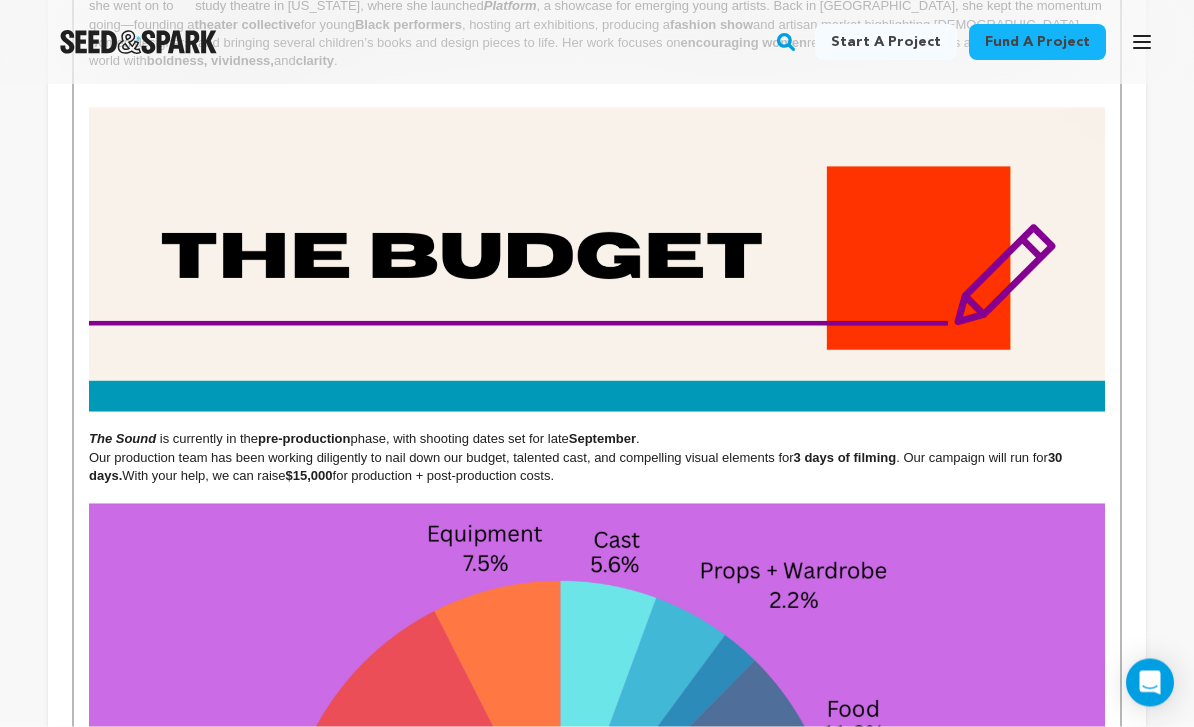 click on "The Sound" at bounding box center (122, 438) 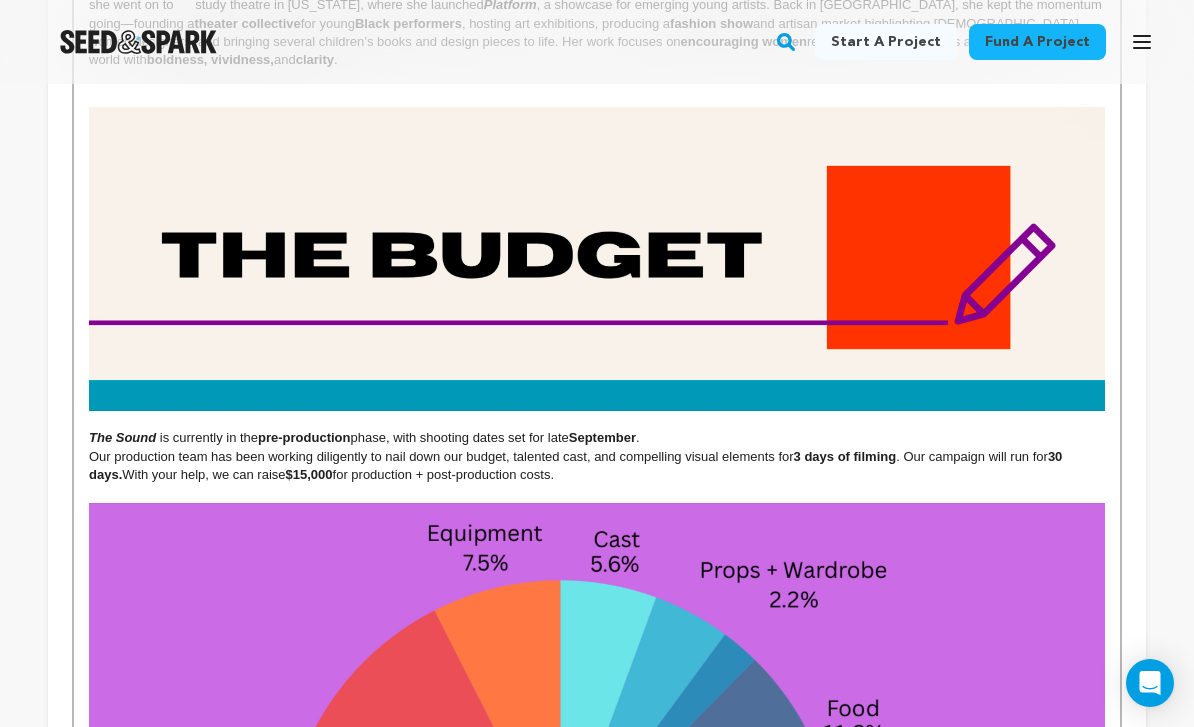 click on "The Sound" at bounding box center (122, 437) 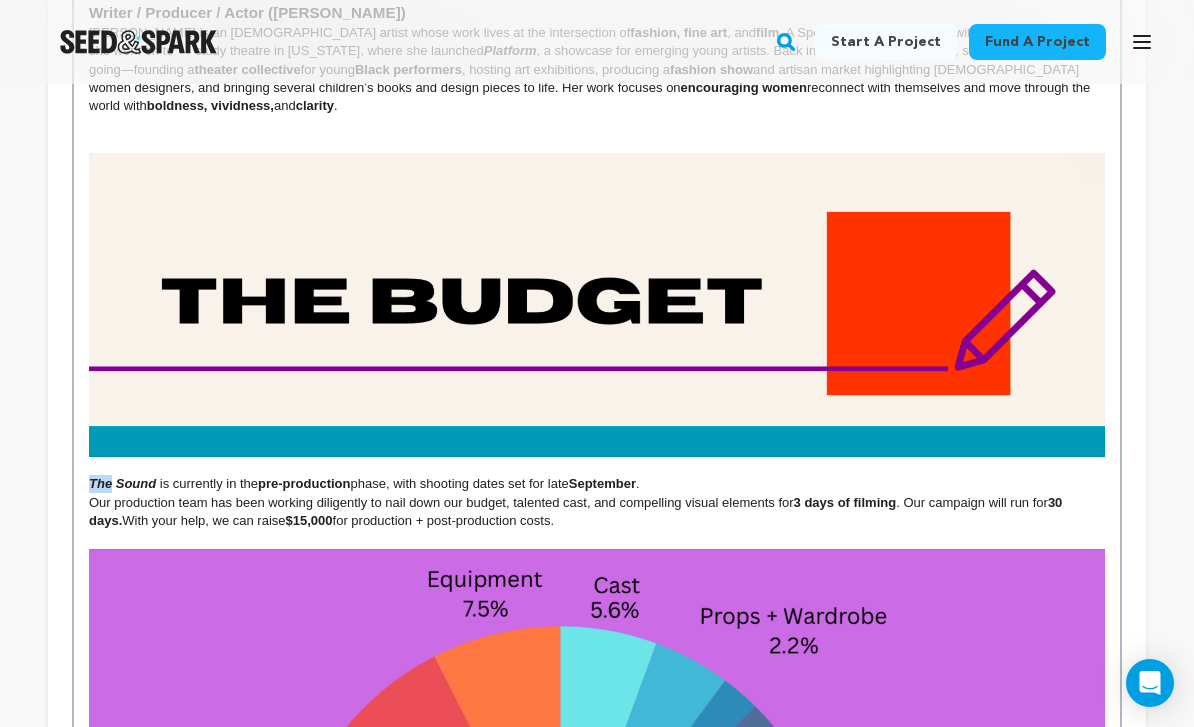 click on "The Sound" at bounding box center (122, 483) 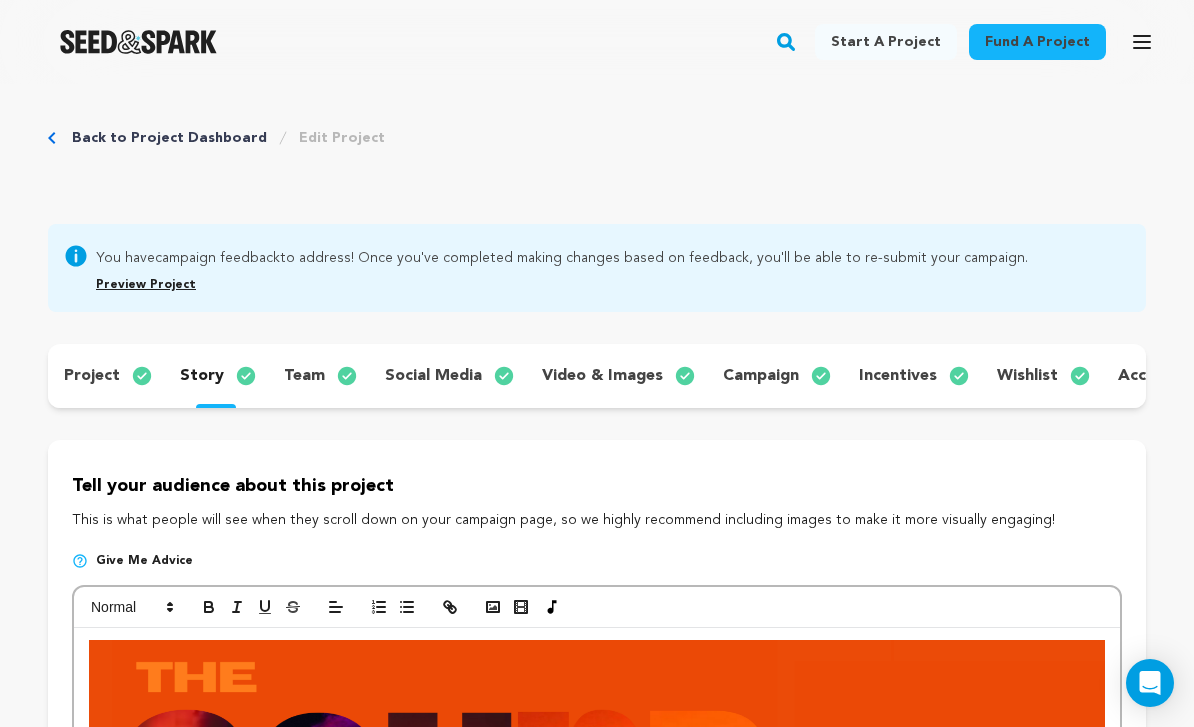 scroll, scrollTop: 21, scrollLeft: 0, axis: vertical 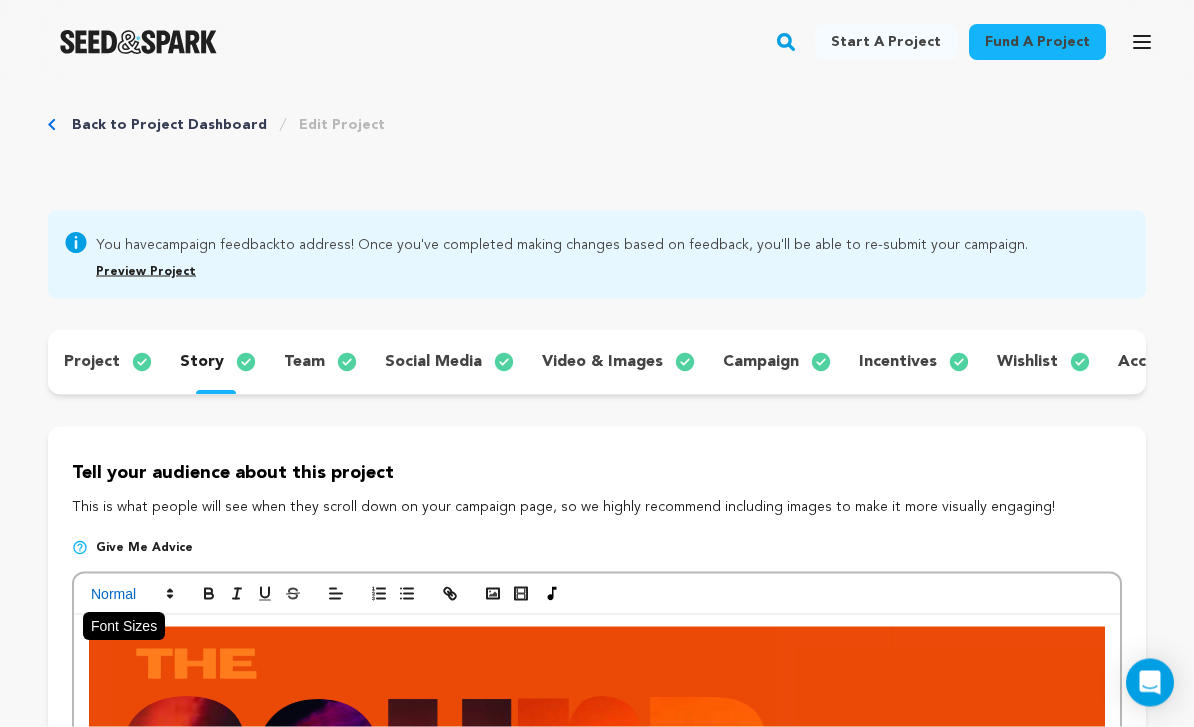 click at bounding box center (131, 594) 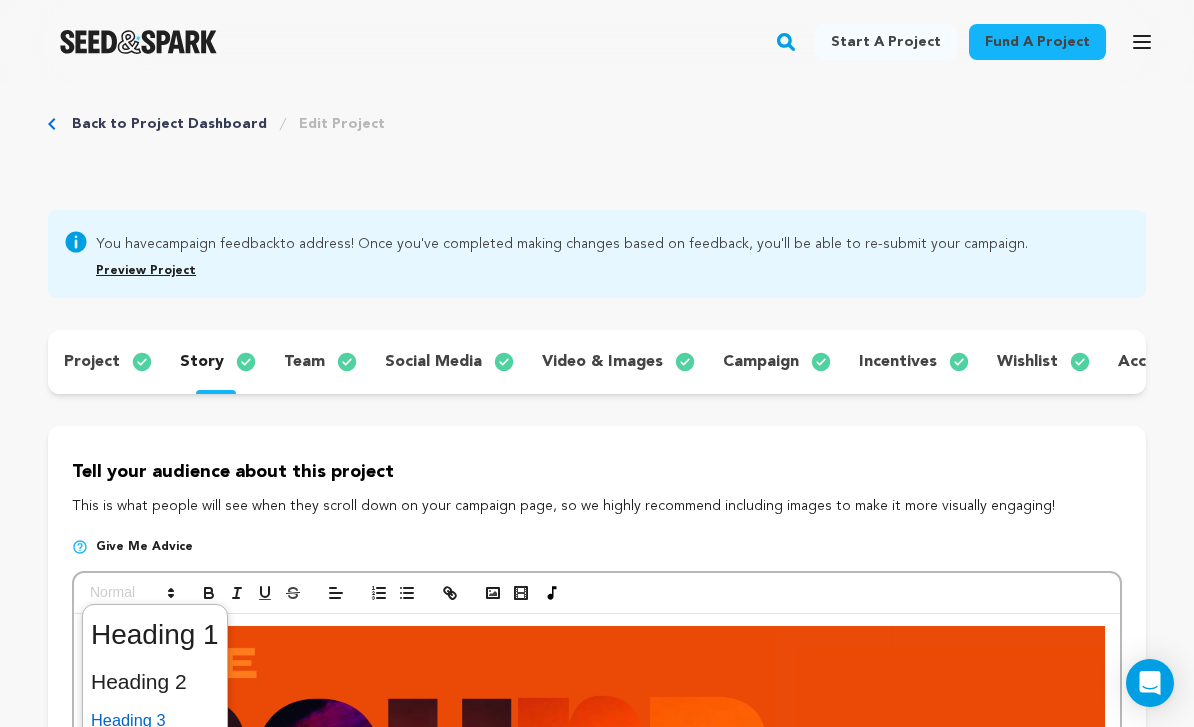 click at bounding box center (155, 720) 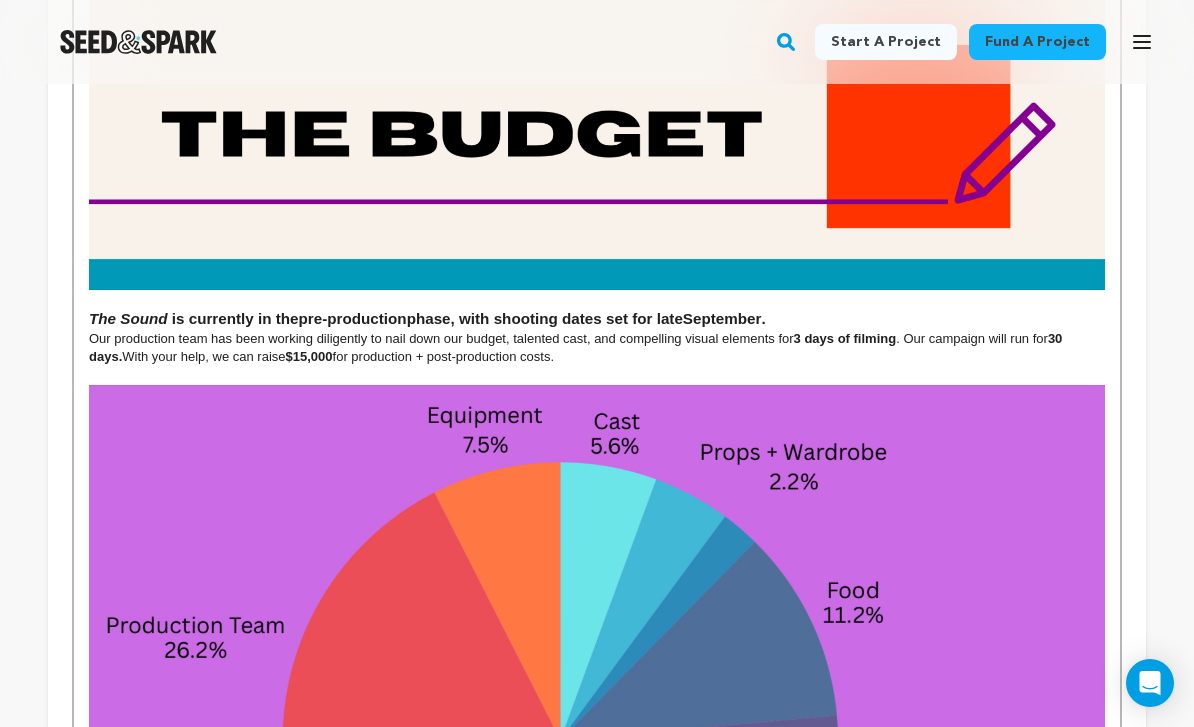scroll, scrollTop: 6099, scrollLeft: 0, axis: vertical 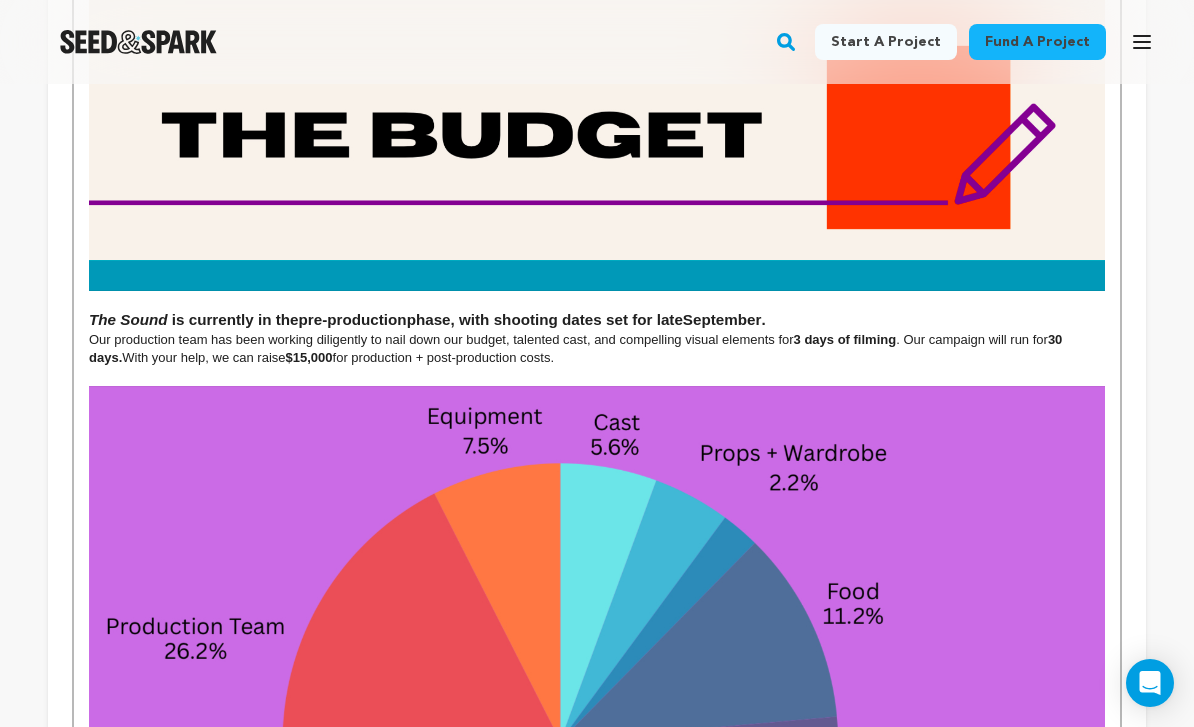 click on "The Sound   is currently in the  pre-production  phase, with shooting dates set for late  September ." at bounding box center [597, 320] 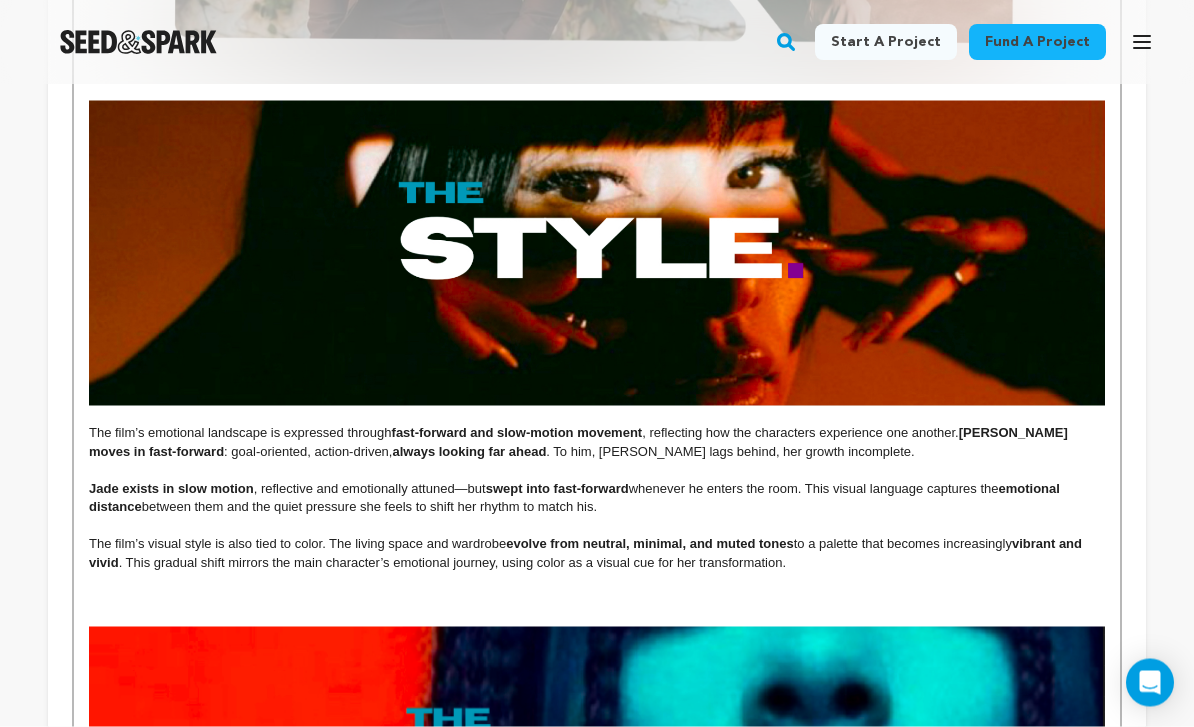 scroll, scrollTop: 3448, scrollLeft: 0, axis: vertical 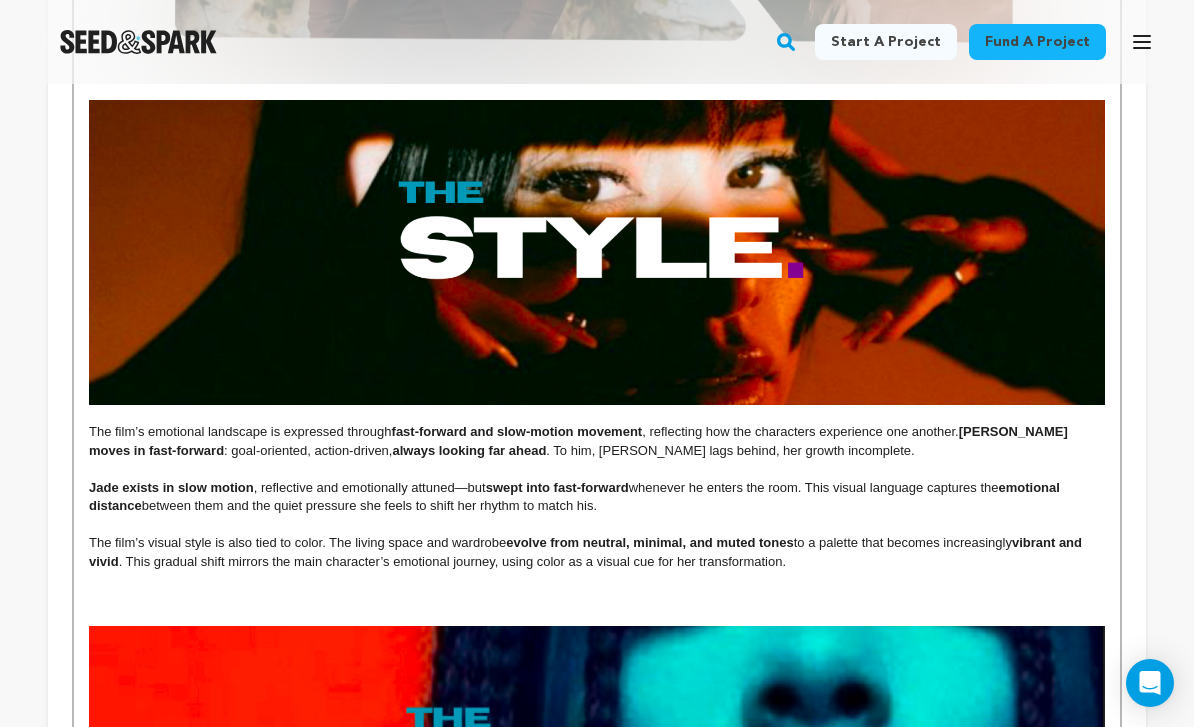 click at bounding box center [597, 580] 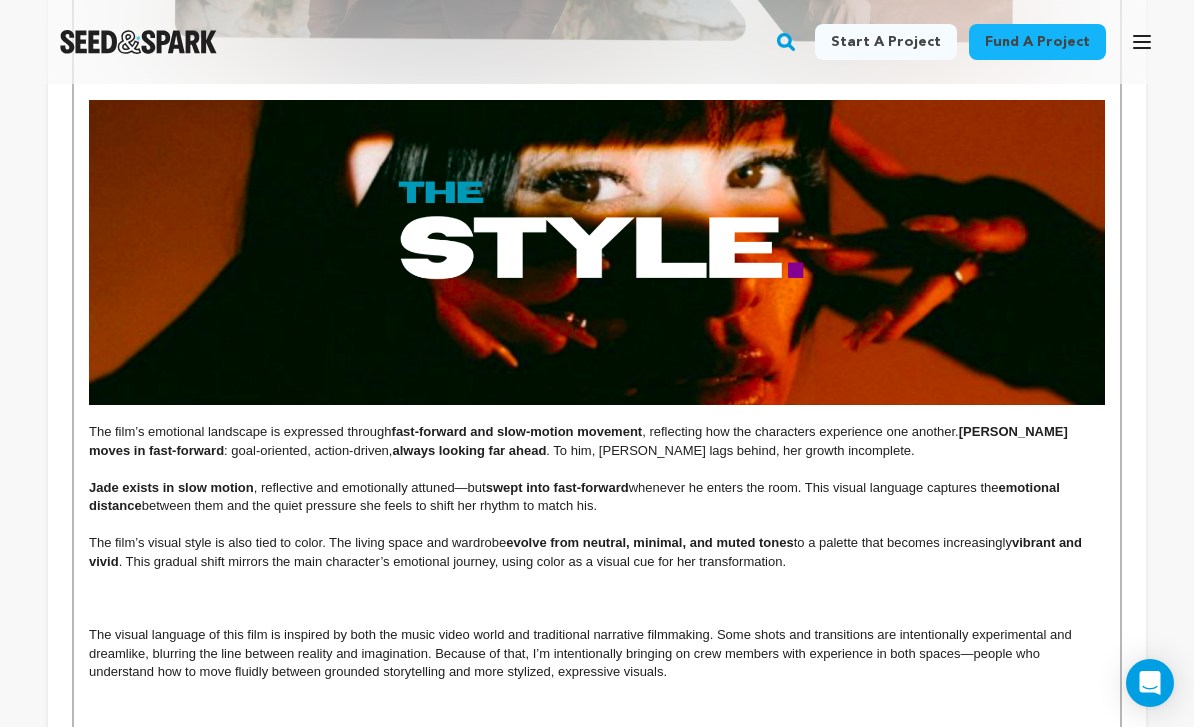 scroll, scrollTop: 437, scrollLeft: 0, axis: vertical 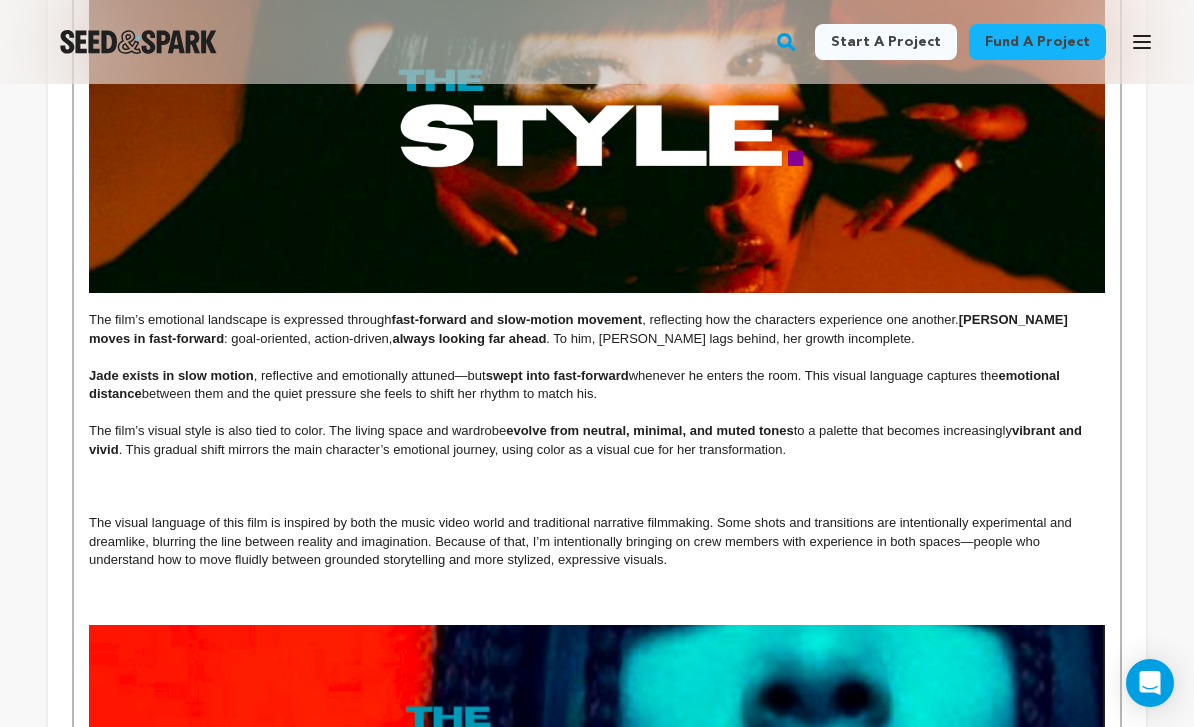 click at bounding box center (597, 505) 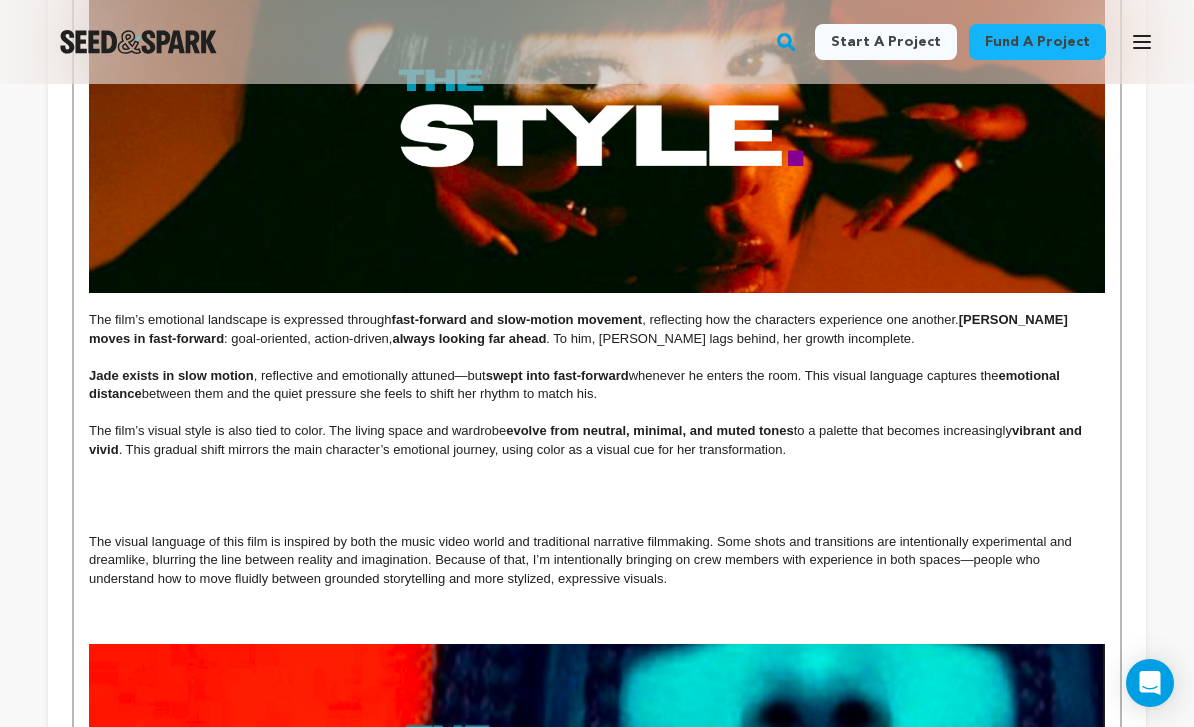 click on "The visual language of this film is inspired by both the music video world and traditional narrative filmmaking. Some shots and transitions are intentionally experimental and dreamlike, blurring the line between reality and imagination. Because of that, I’m intentionally bringing on crew members with experience in both spaces—people who understand how to move fluidly between grounded storytelling and more stylized, expressive visuals." at bounding box center (597, 560) 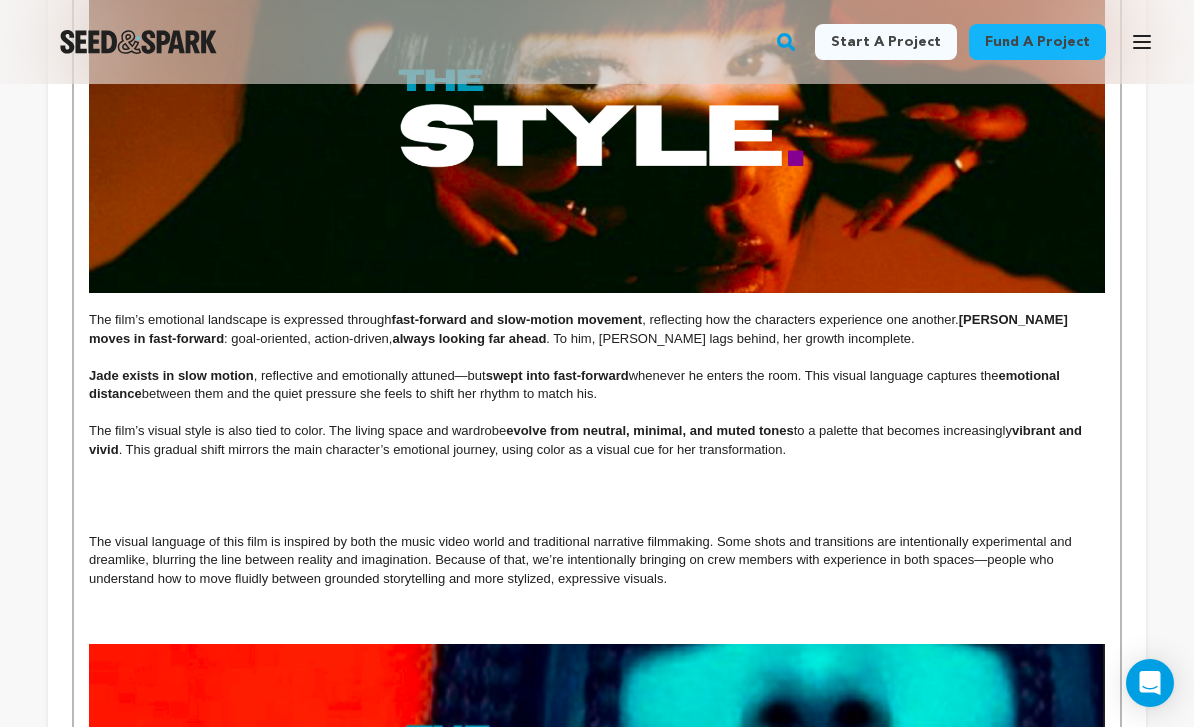 click at bounding box center [597, 505] 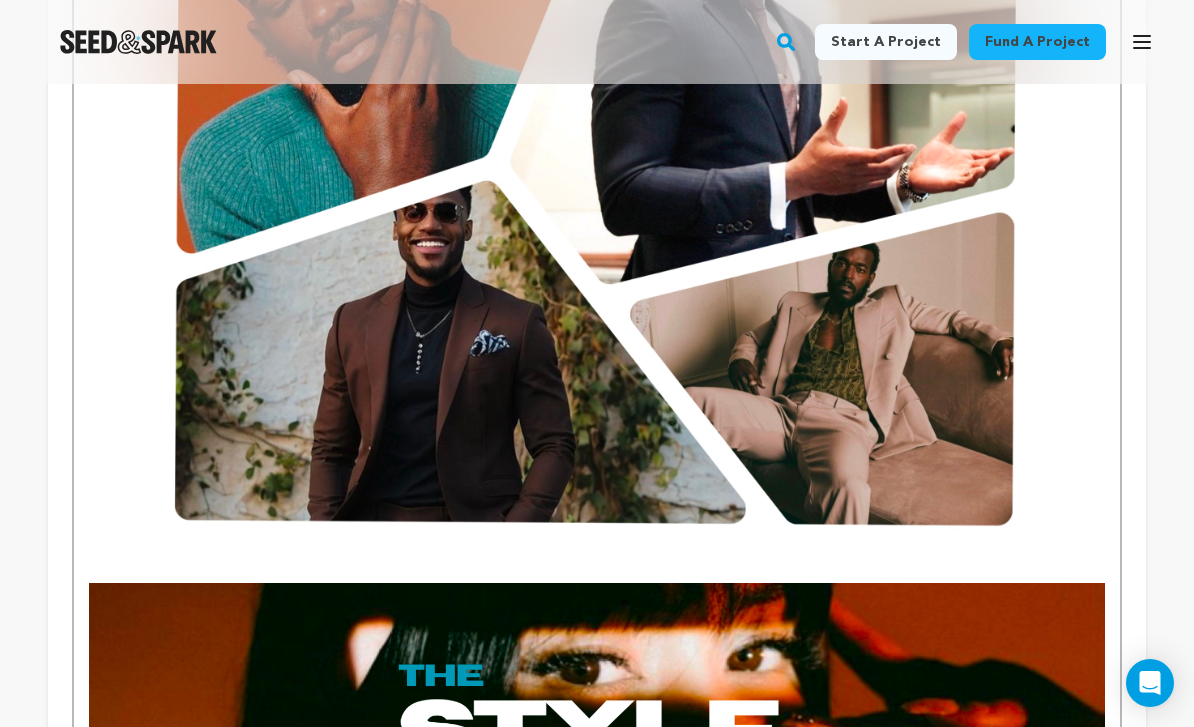 scroll, scrollTop: 2961, scrollLeft: 0, axis: vertical 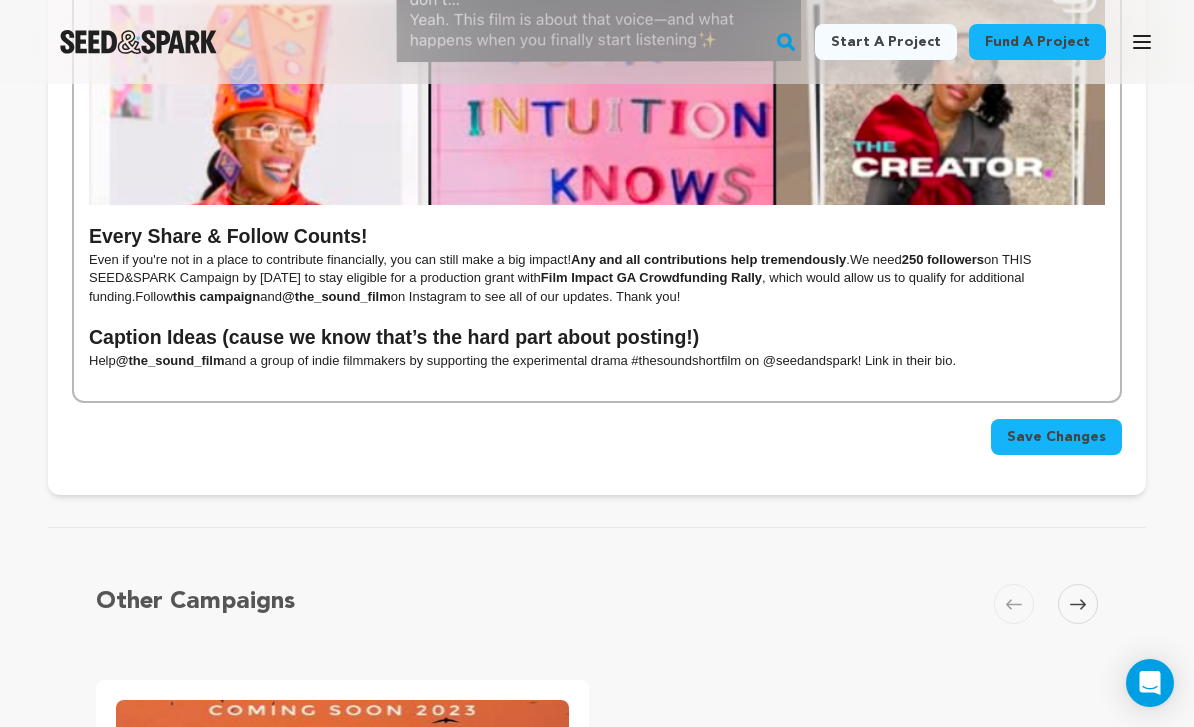 click on "Save Changes" at bounding box center (1056, 437) 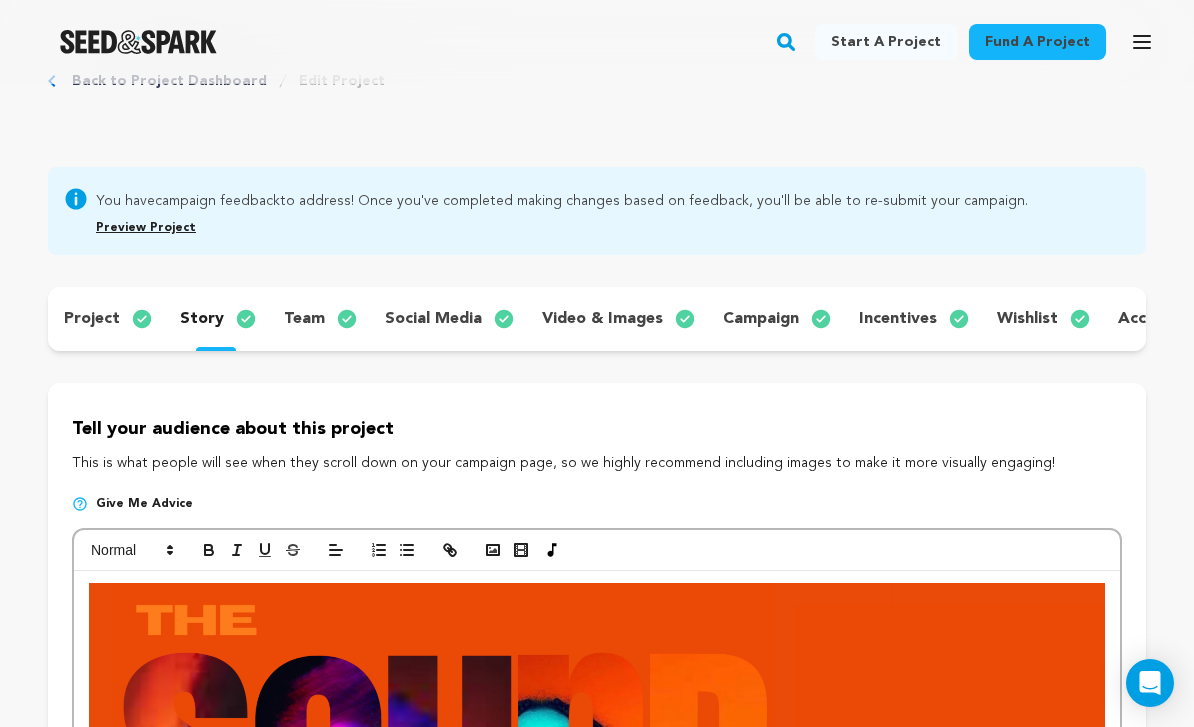 scroll, scrollTop: 71, scrollLeft: 0, axis: vertical 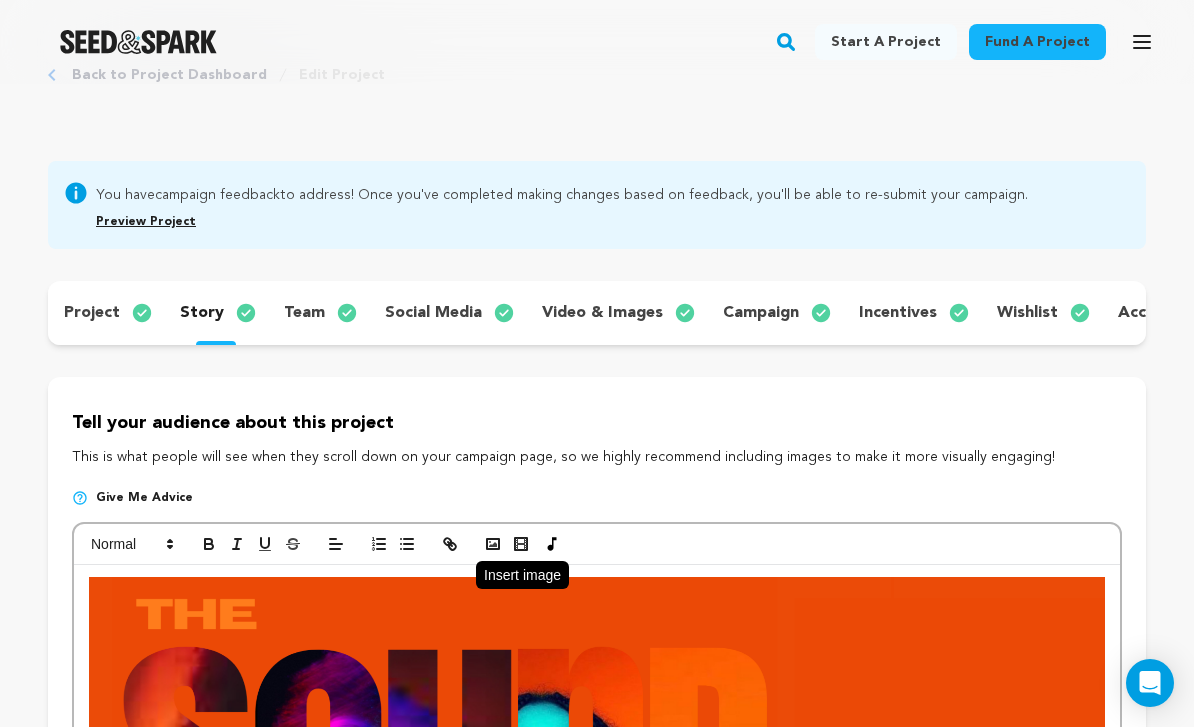 click 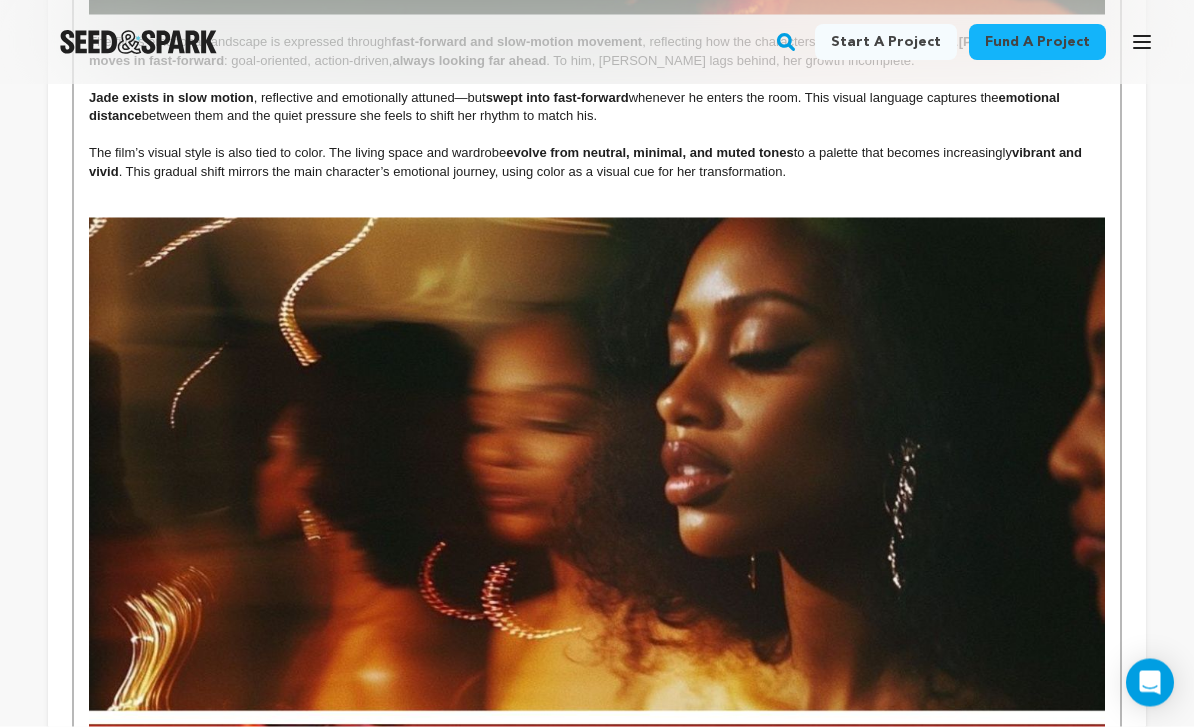 click at bounding box center (597, 980) 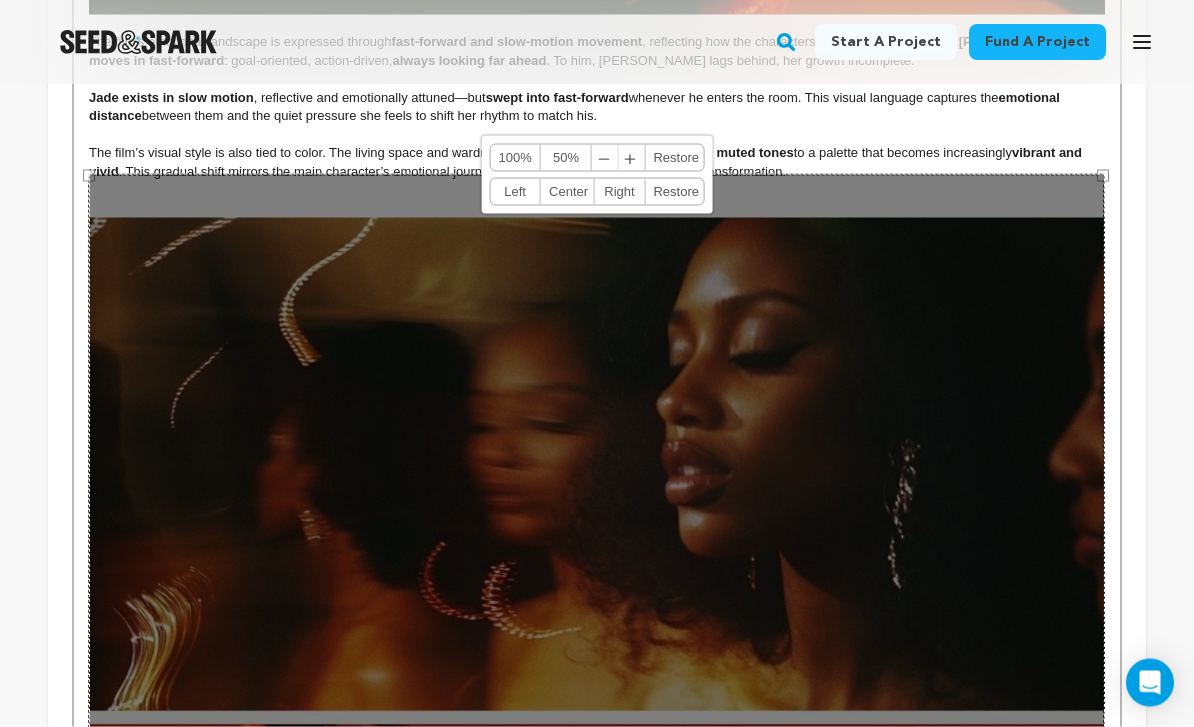 scroll, scrollTop: 3839, scrollLeft: 0, axis: vertical 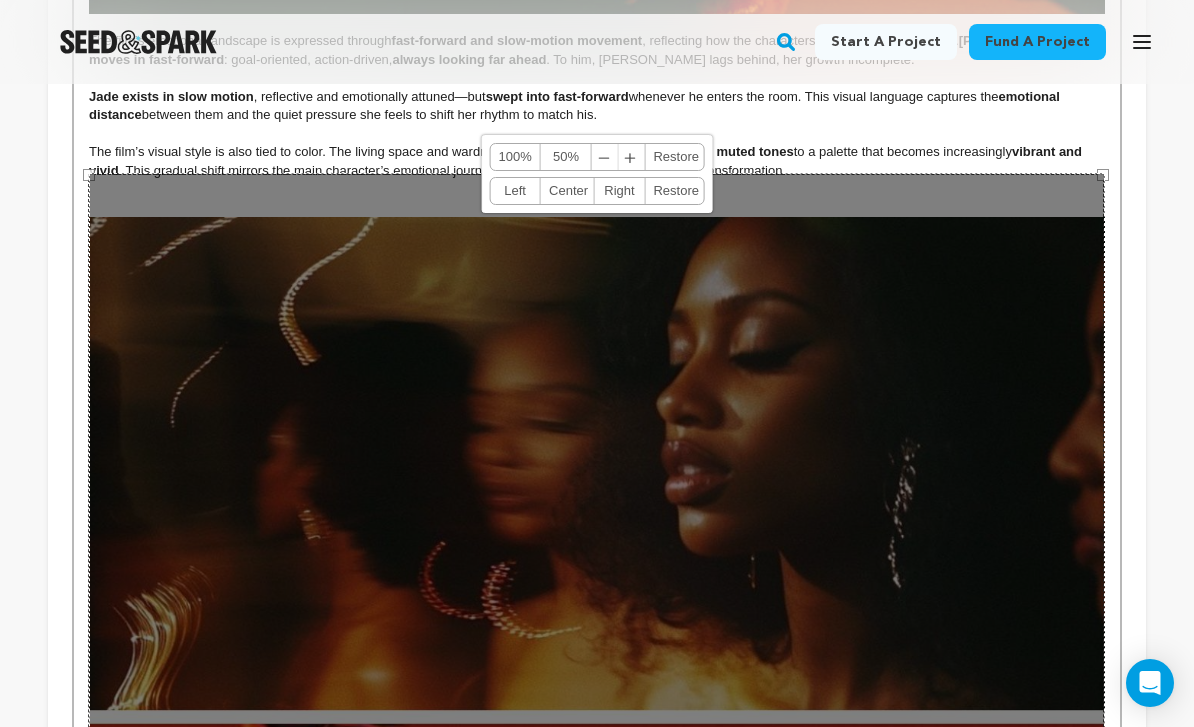 click on "50%" at bounding box center (566, 157) 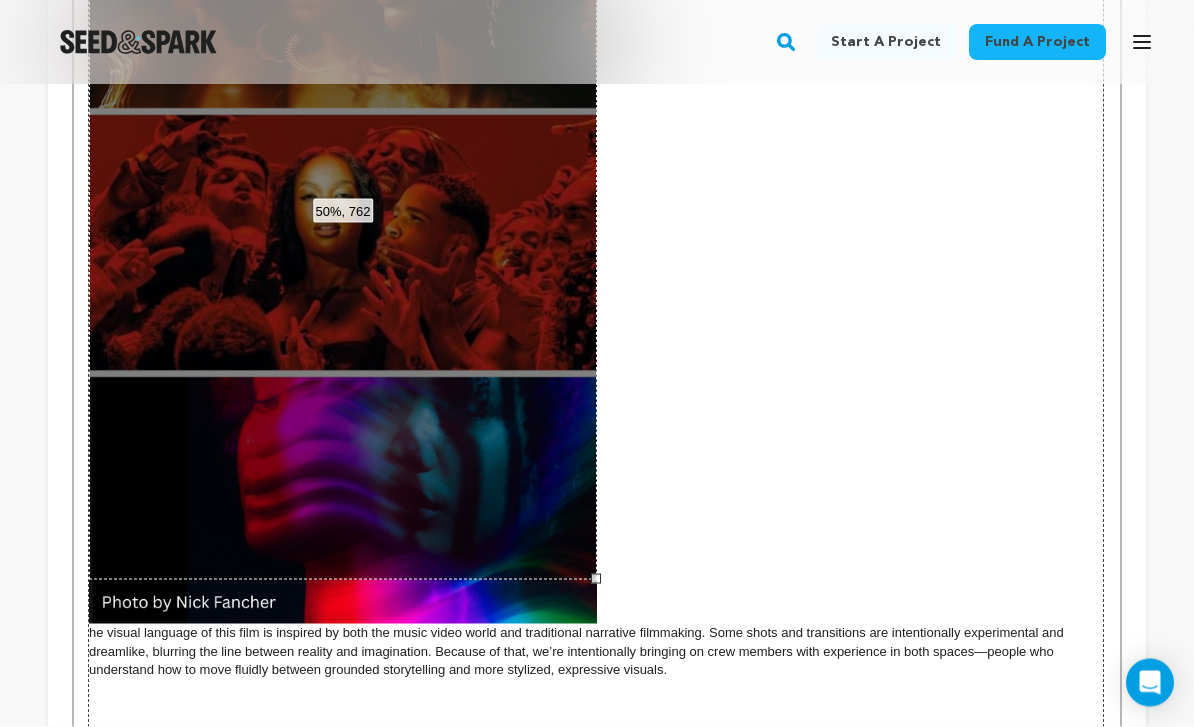click on "1016 × 1524" at bounding box center [596, 581] 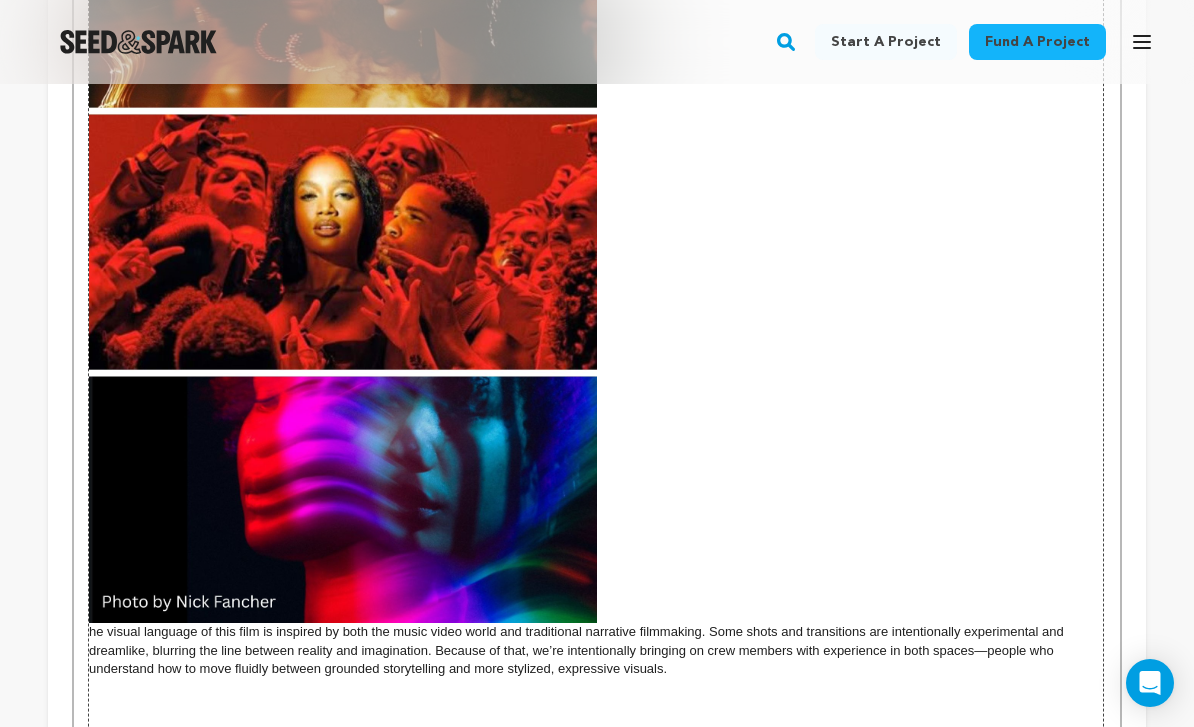 click on "1016 × 1524" at bounding box center [596, 580] 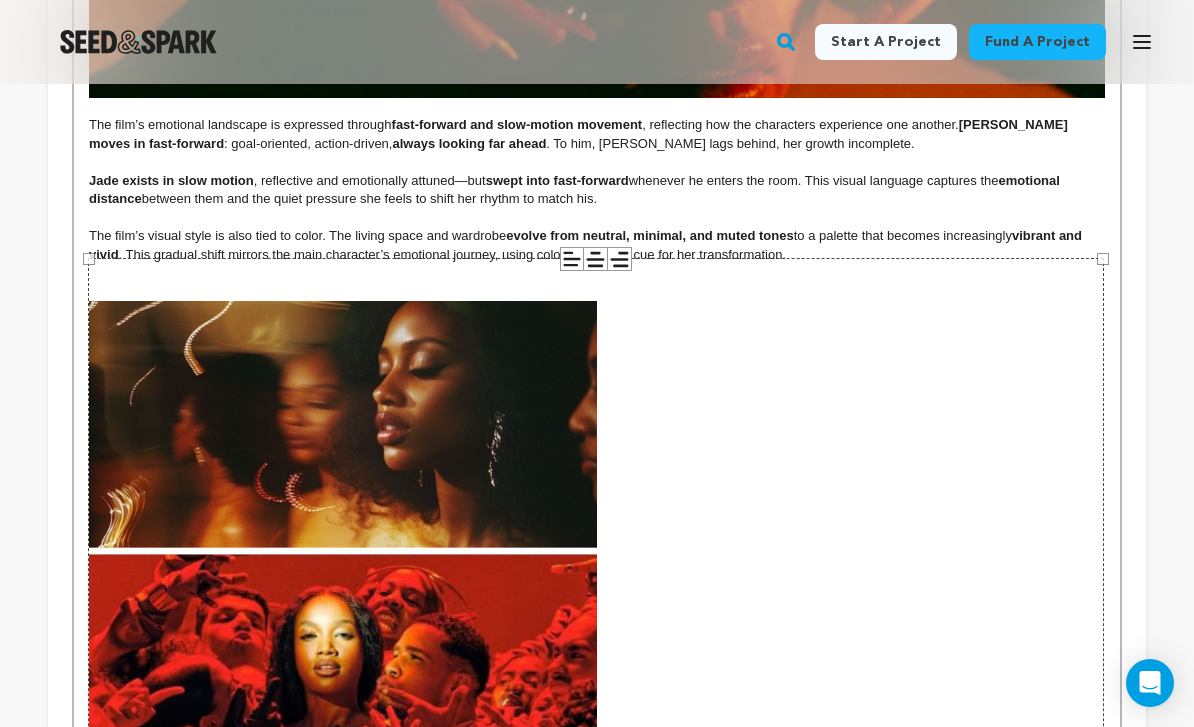 scroll, scrollTop: 3756, scrollLeft: 0, axis: vertical 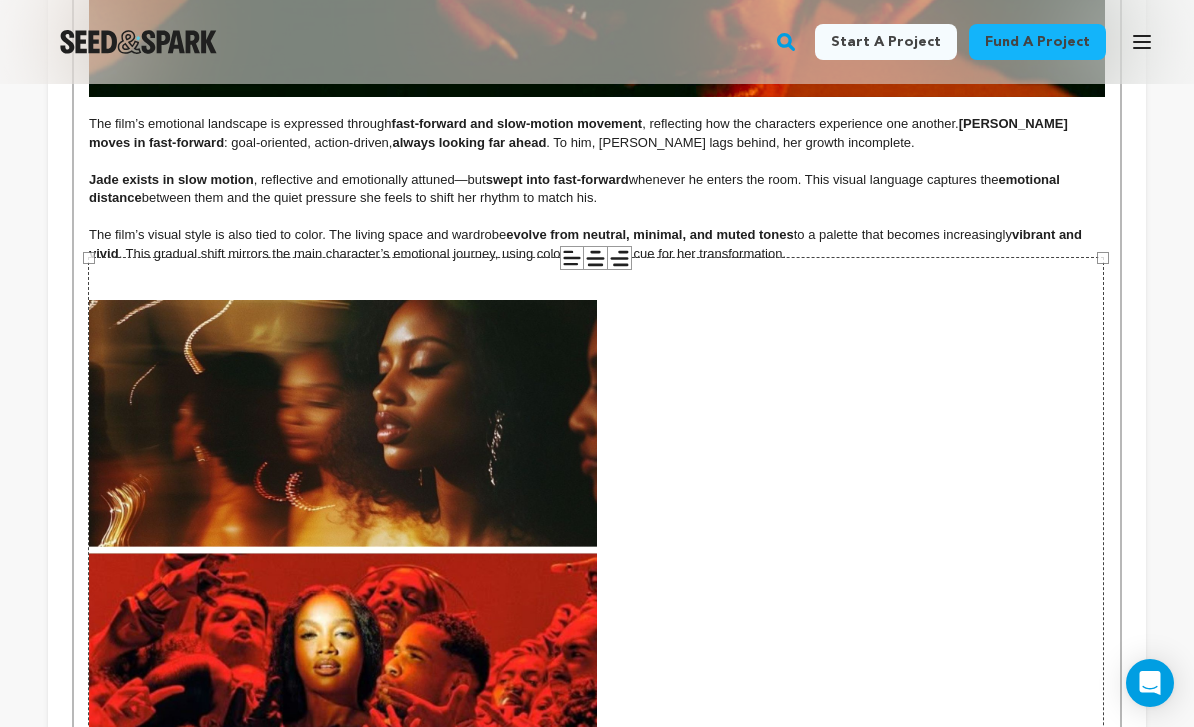 click at bounding box center (597, 290) 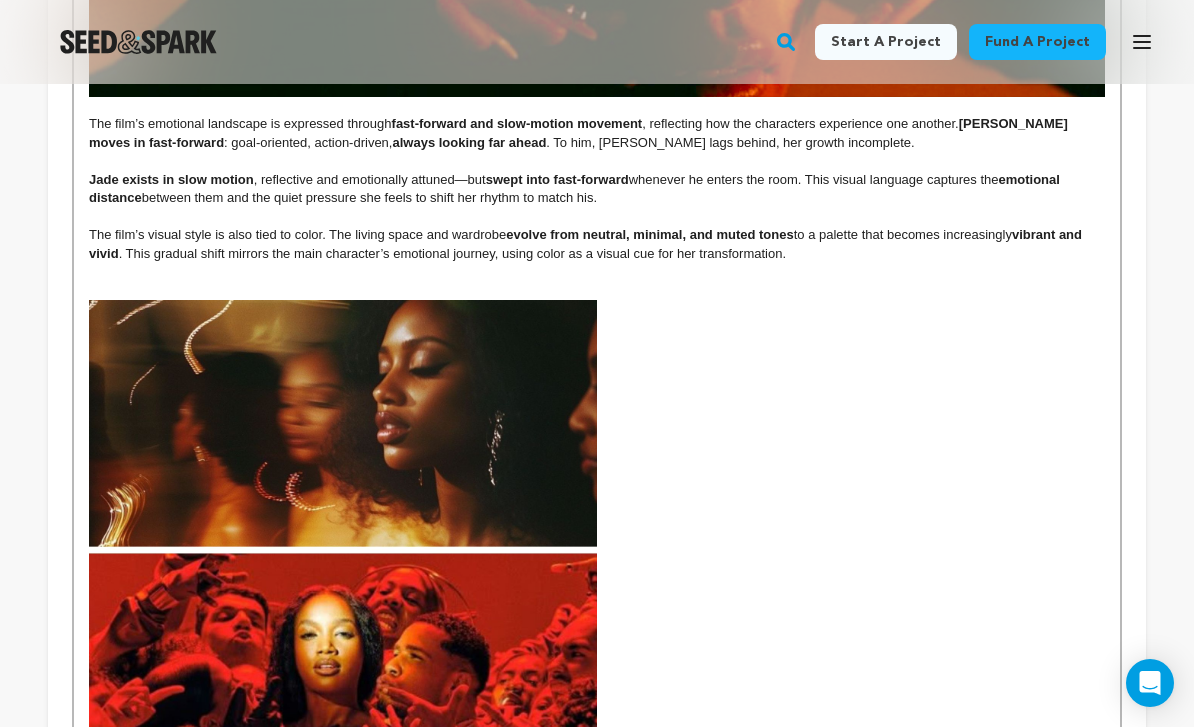 click on "he visual language of this film is inspired by both the music video world and traditional narrative filmmaking. Some shots and transitions are intentionally experimental and dreamlike, blurring the line between reality and imagination. Because of that, we’re intentionally bringing on crew members with experience in both spaces—people who understand how to move fluidly between grounded storytelling and more stylized, expressive visuals." at bounding box center (597, 709) 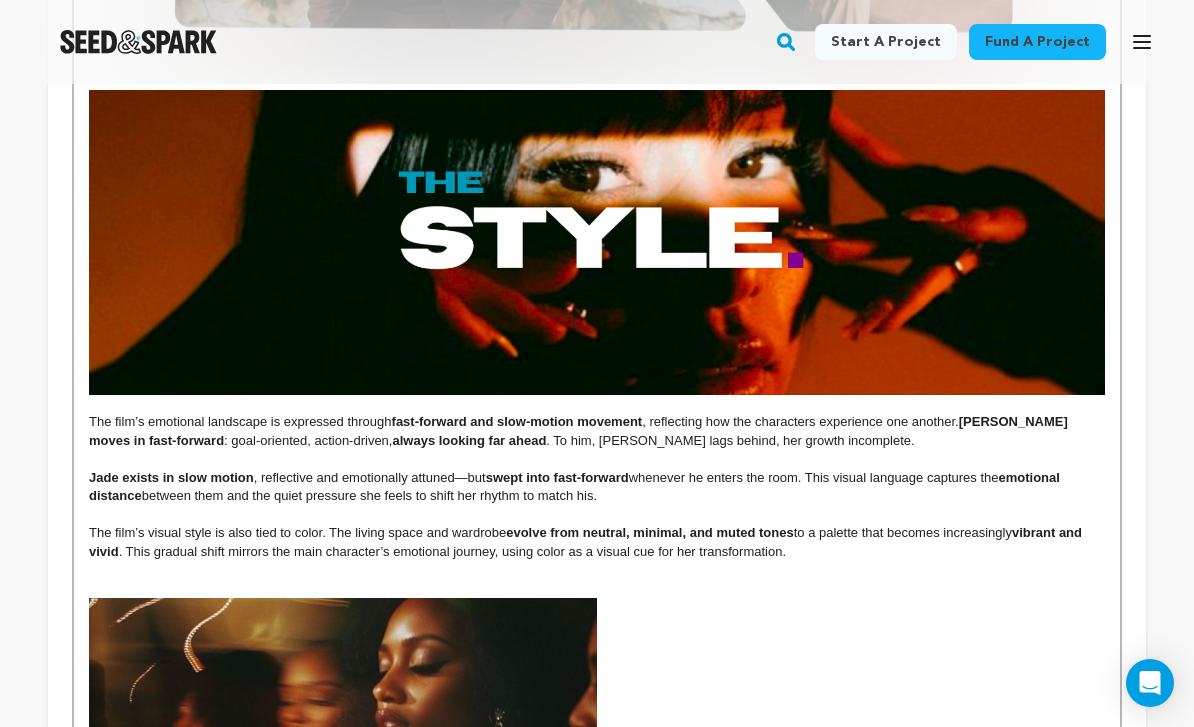 click at bounding box center [597, 588] 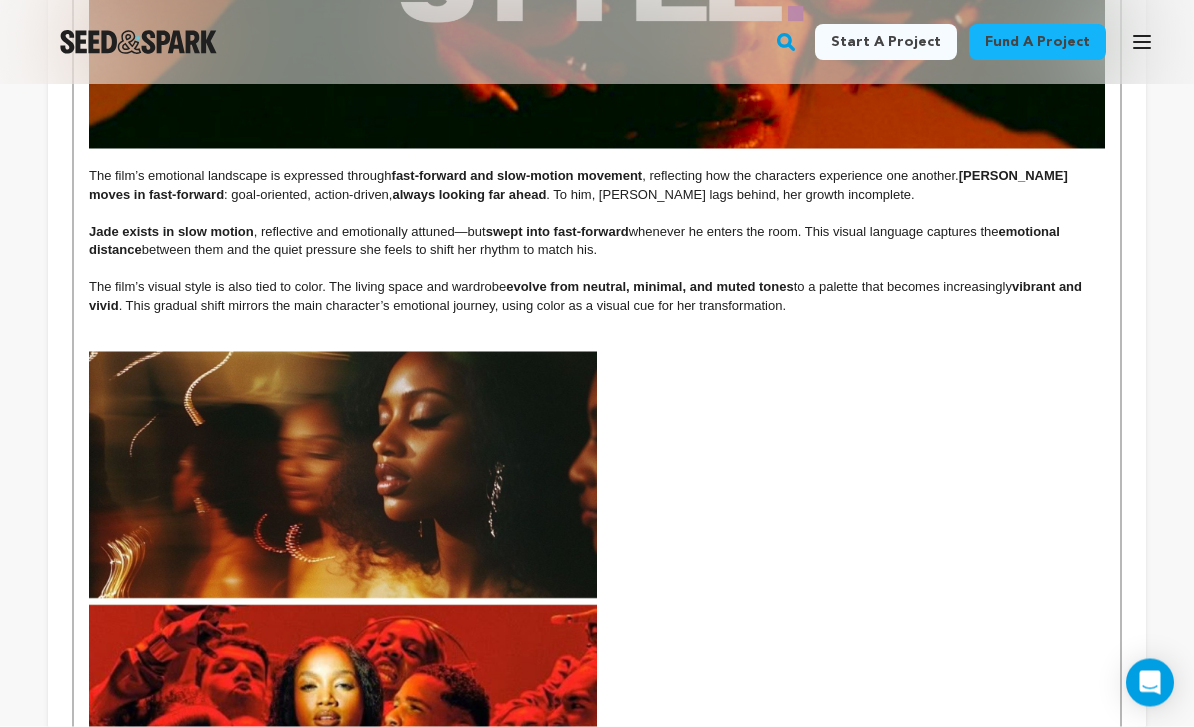scroll, scrollTop: 3698, scrollLeft: 0, axis: vertical 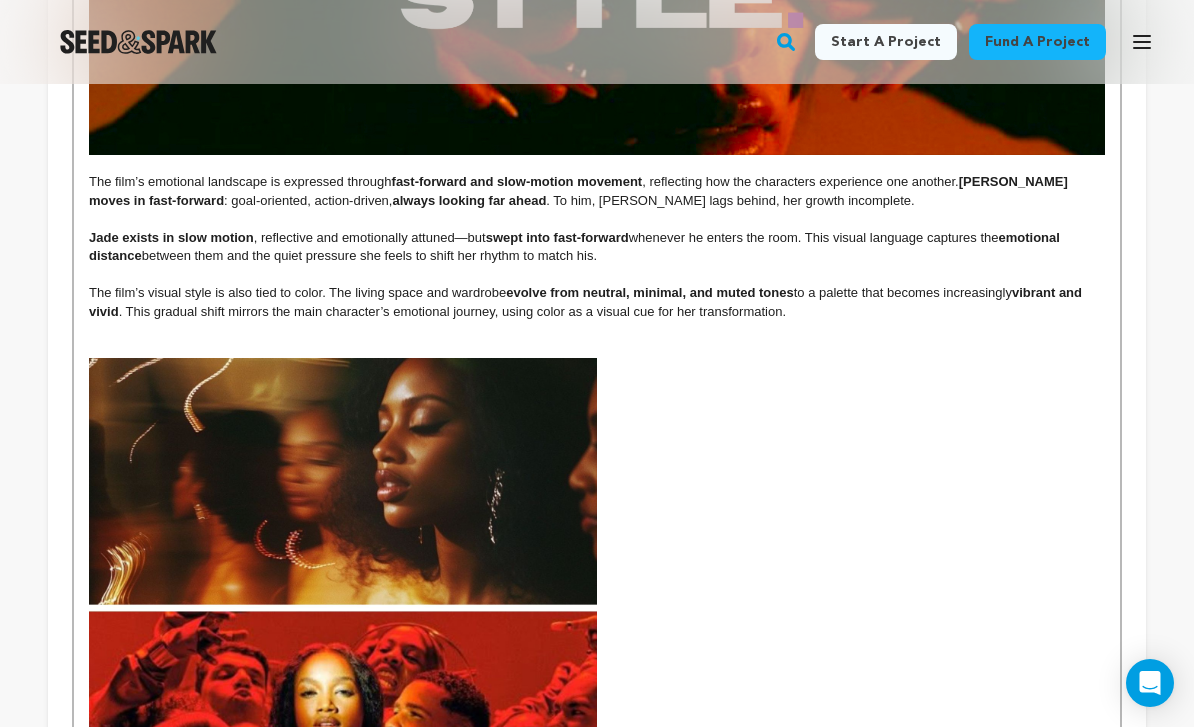 click at bounding box center (597, 348) 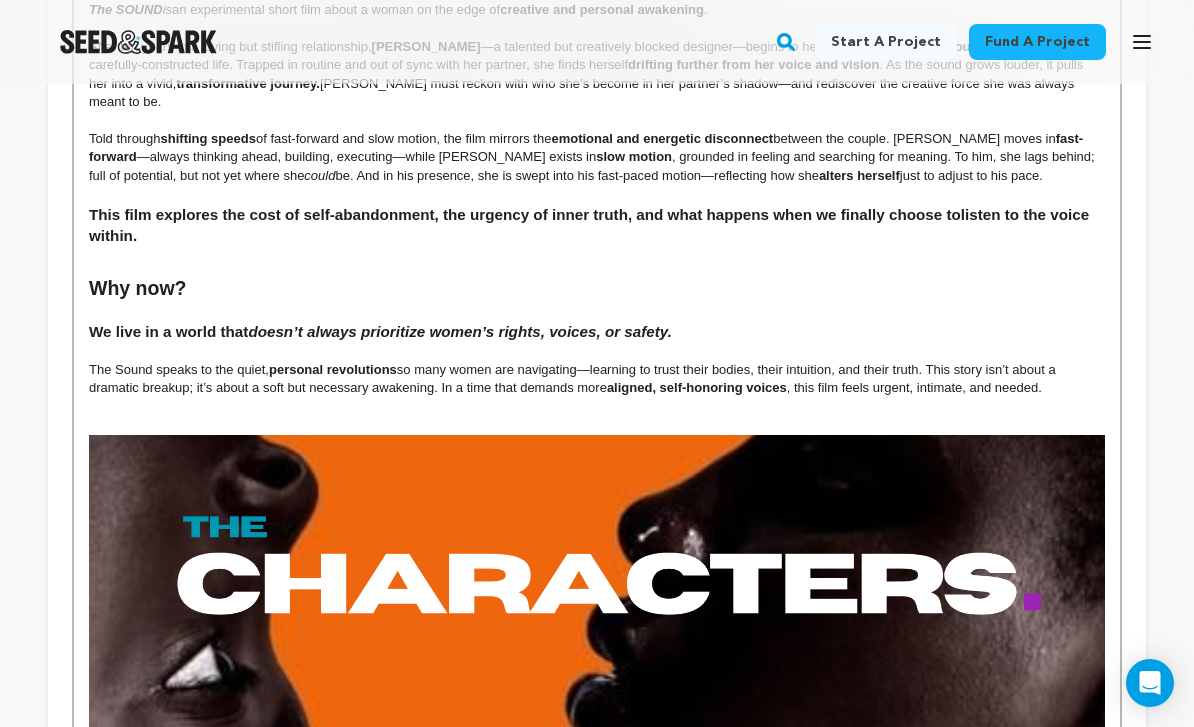 scroll, scrollTop: 1017, scrollLeft: 0, axis: vertical 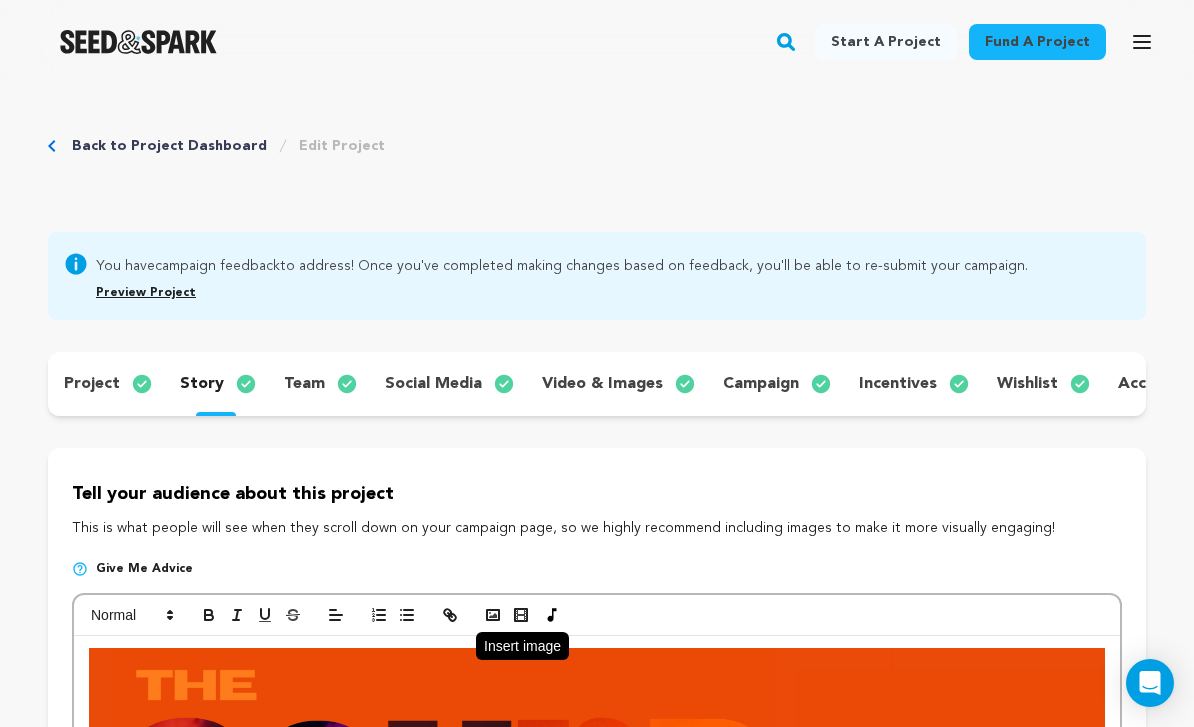 click at bounding box center (493, 615) 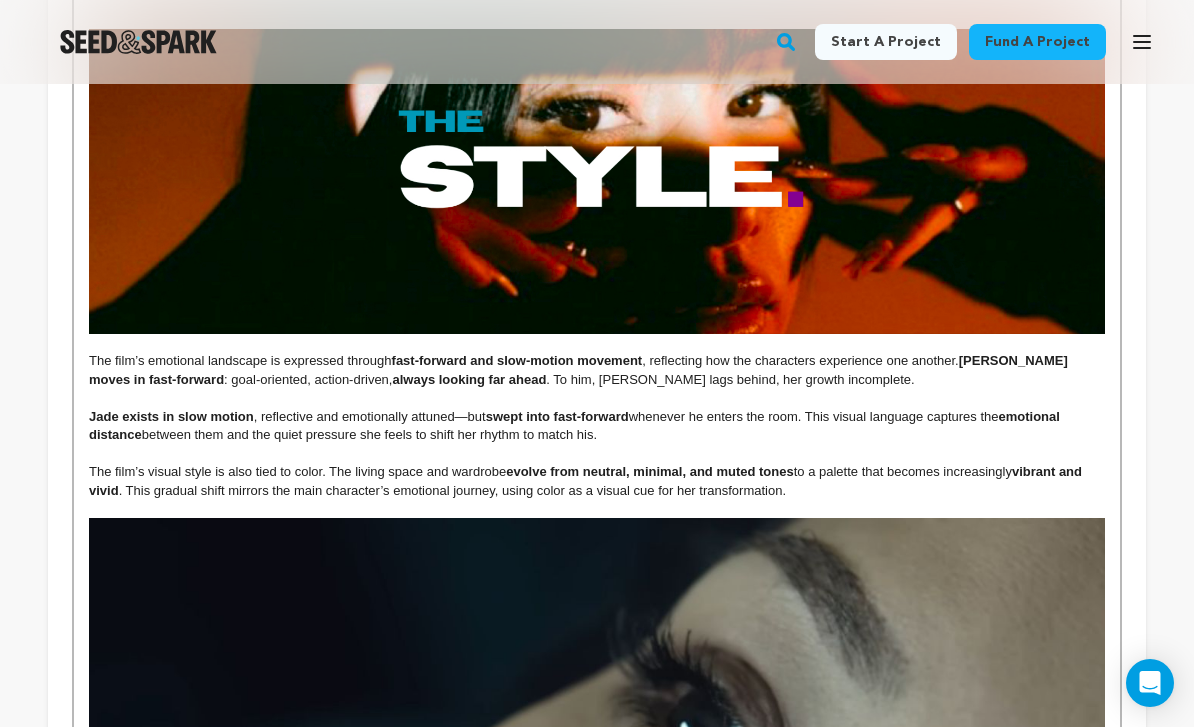 scroll, scrollTop: 3495, scrollLeft: 0, axis: vertical 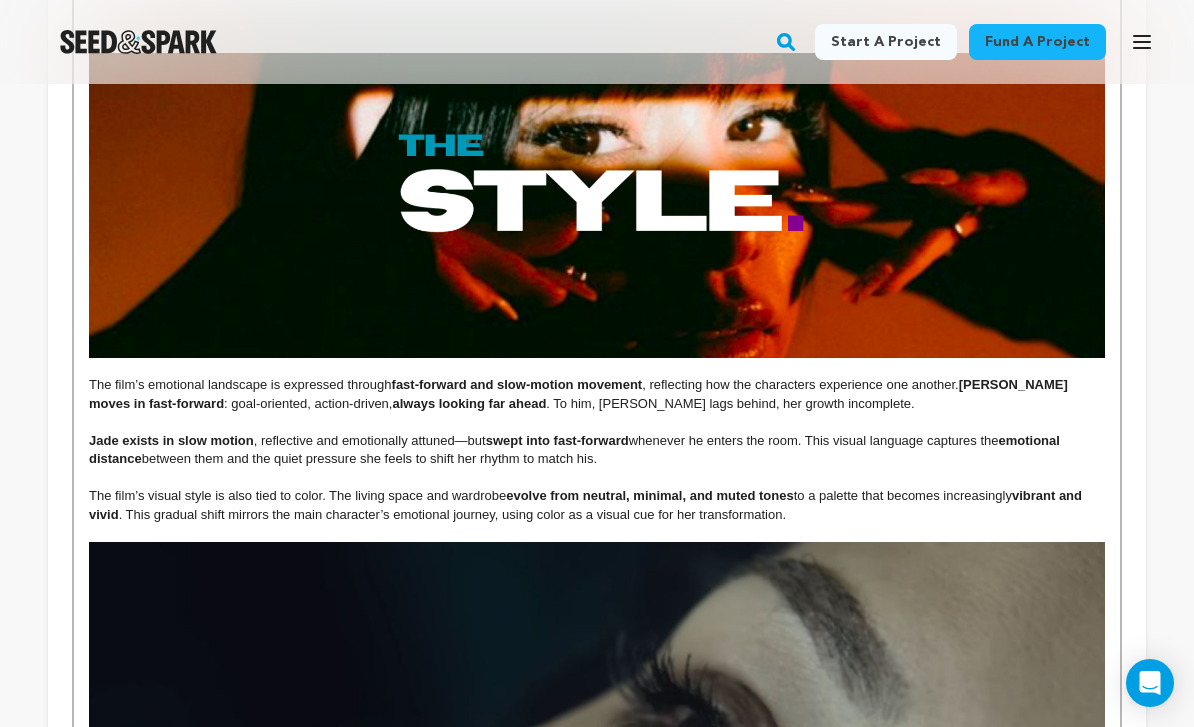 click at bounding box center [597, 1304] 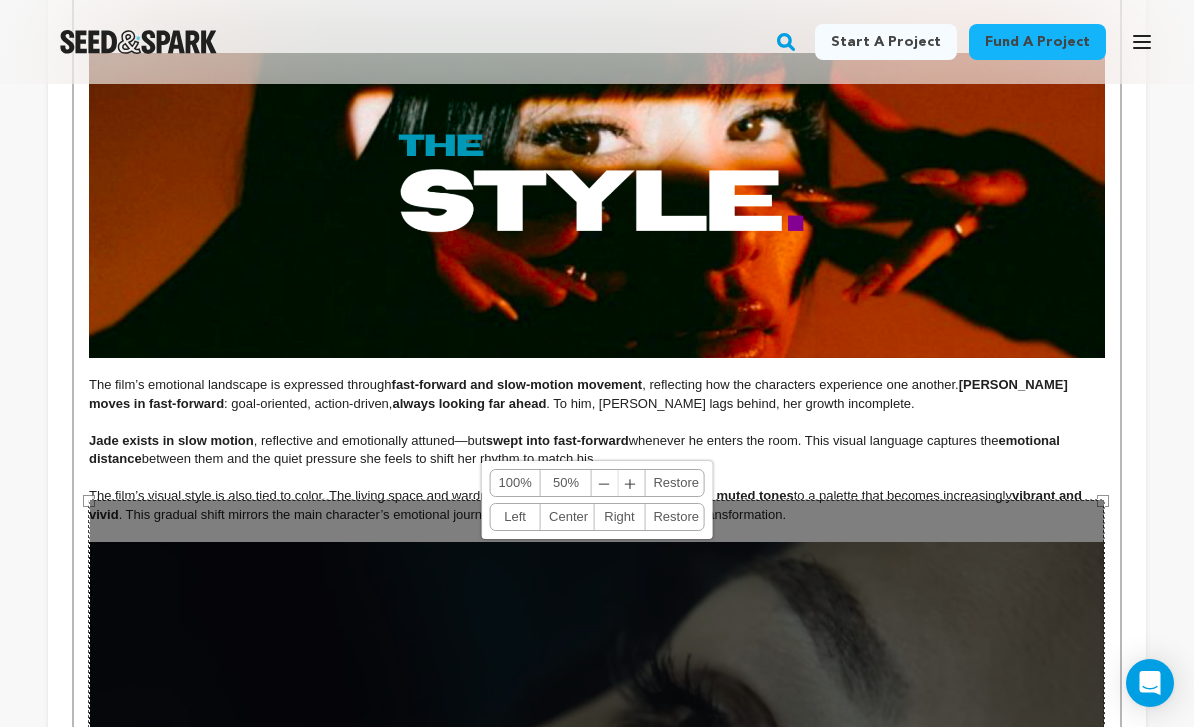 click on "50%" at bounding box center (566, 483) 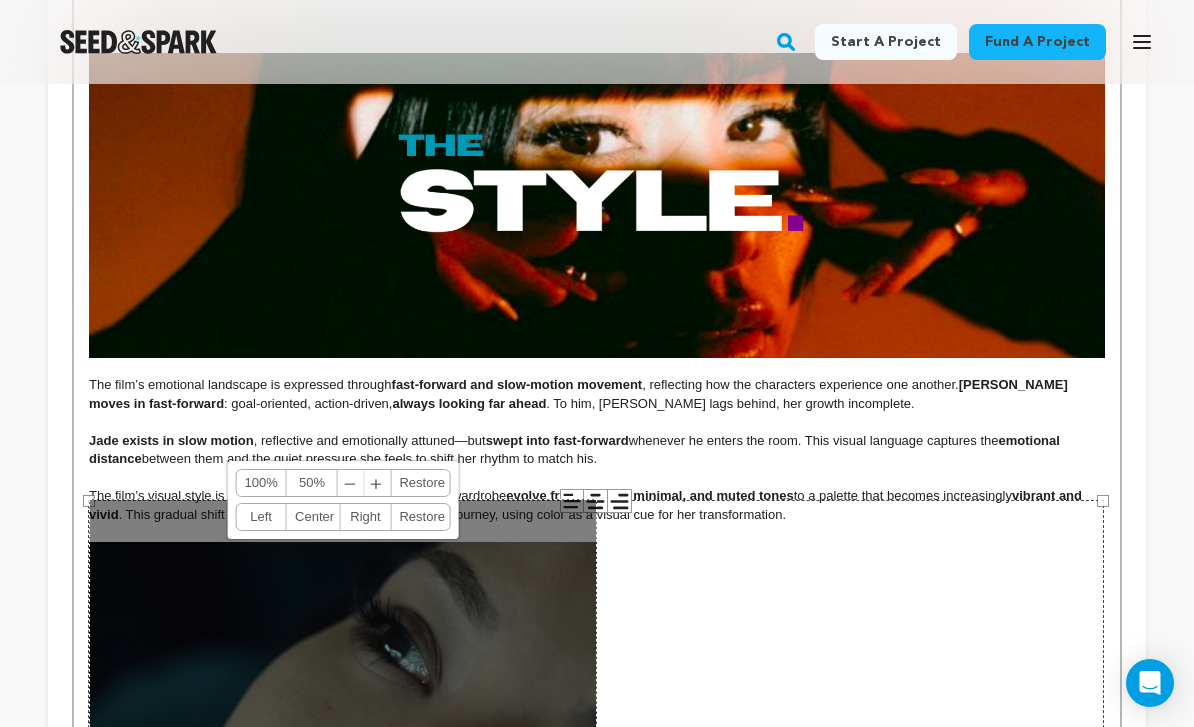 click on "The film’s visual style is also tied to color. The living space and wardrobe  evolve from neutral, minimal, and muted tones  to a palette that becomes increasingly  vibrant and vivid . This gradual shift mirrors the main character’s emotional journey, using color as a visual cue for her transformation." at bounding box center (597, 505) 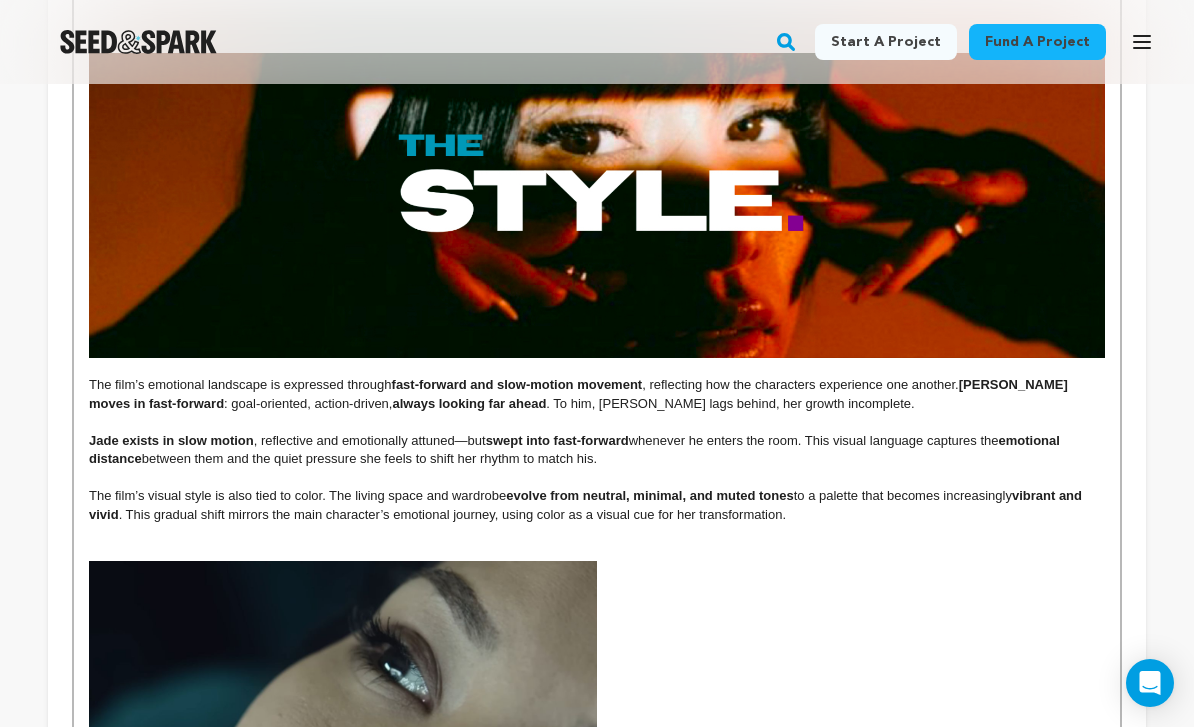click on "e visual language of this film is inspired by both the music video world and traditional narrative filmmaking. Some shots and transitions are intentionally experimental and dreamlike, blurring the line between reality and imagination. Because of that, we’re intentionally bringing on crew members with experience in both spaces—people who understand how to move fluidly between grounded storytelling and more stylized, expressive visuals." at bounding box center [597, 970] 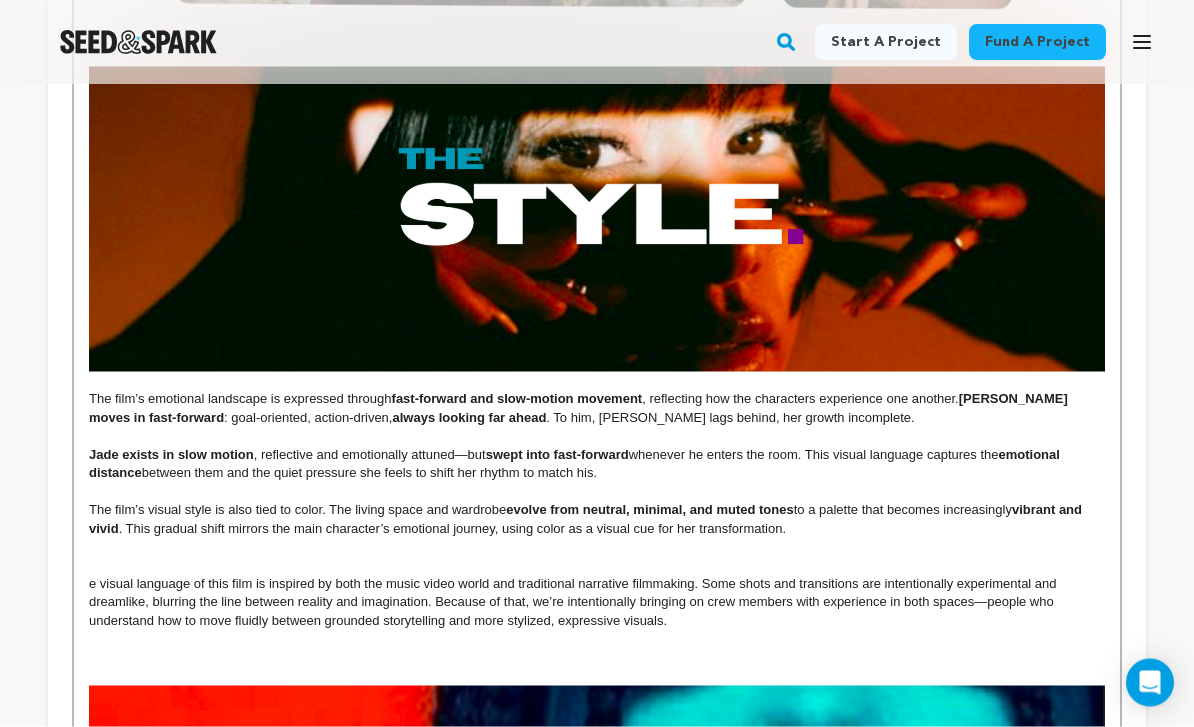 scroll, scrollTop: 3482, scrollLeft: 0, axis: vertical 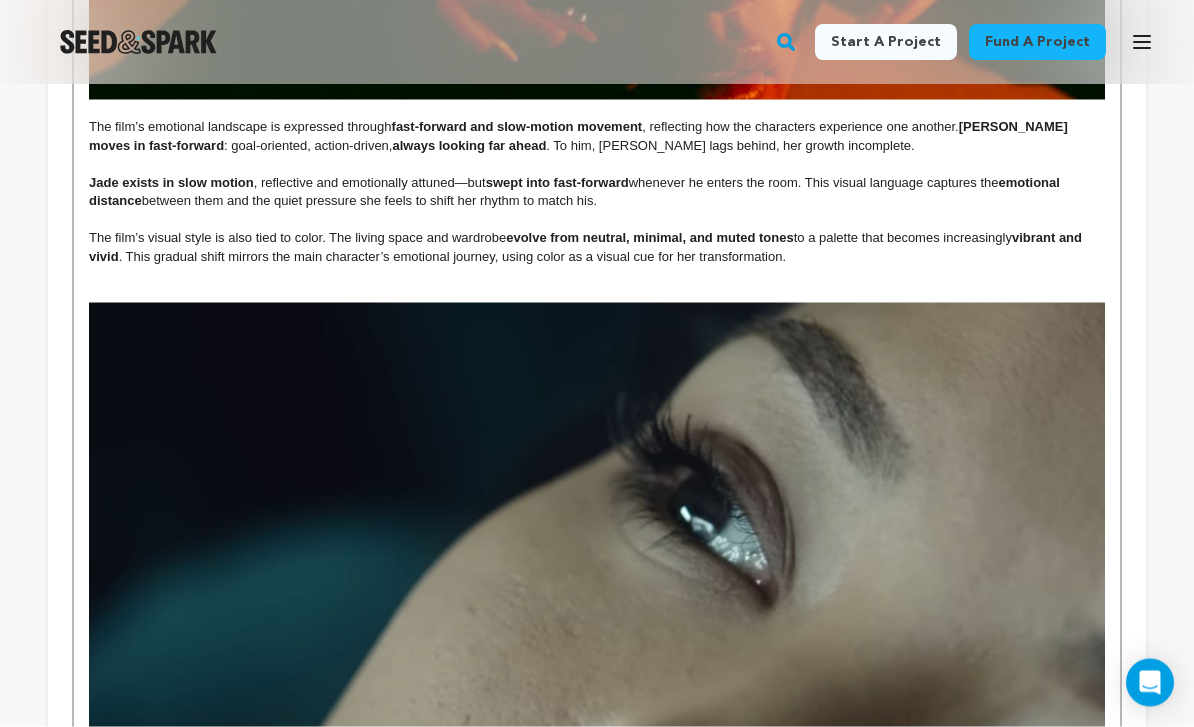 click at bounding box center (597, 1065) 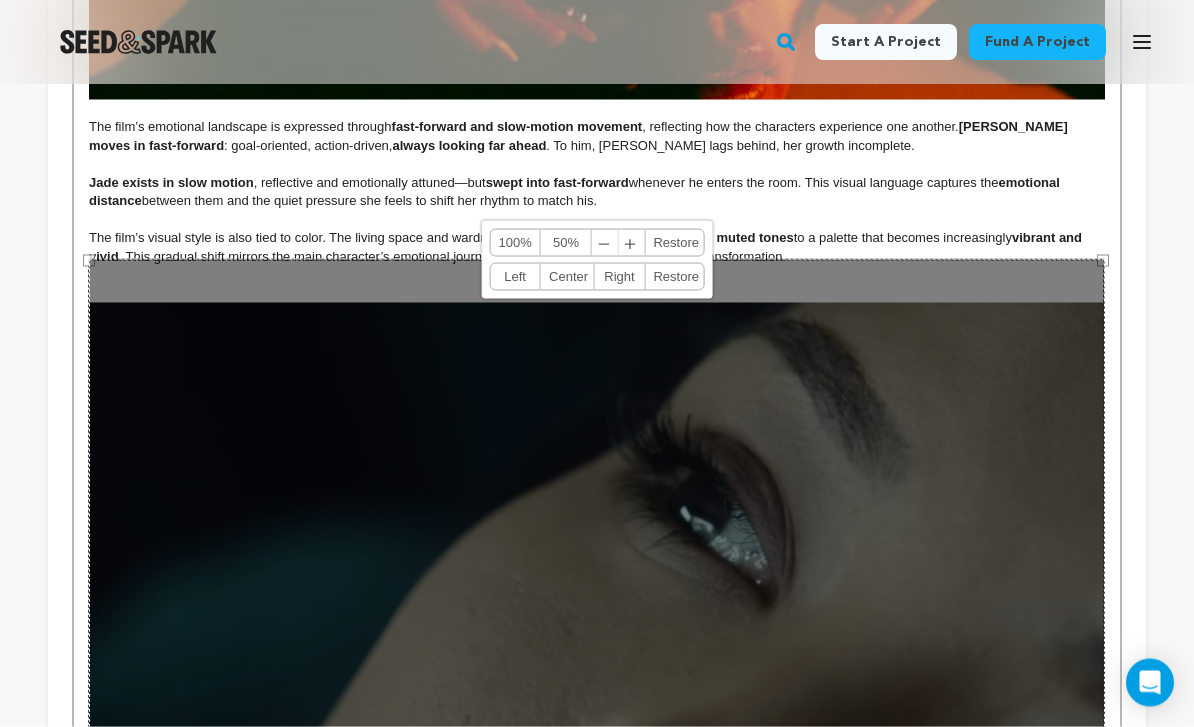 scroll, scrollTop: 3754, scrollLeft: 0, axis: vertical 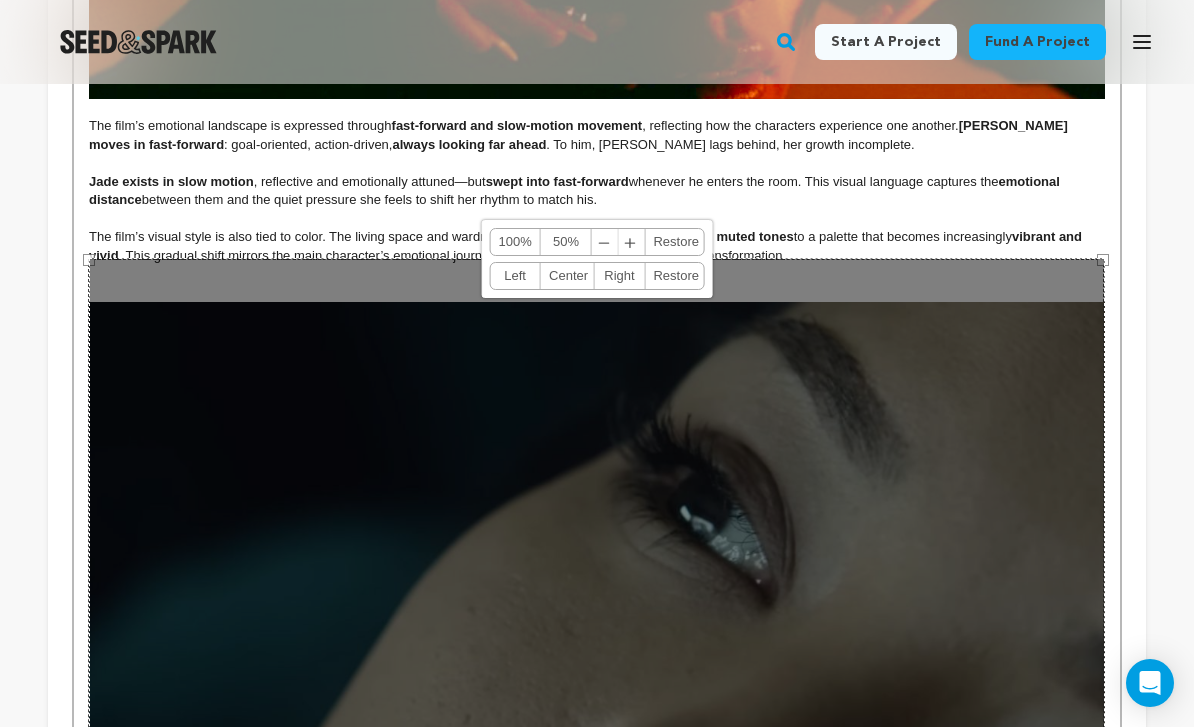 click on "50%" at bounding box center [566, 242] 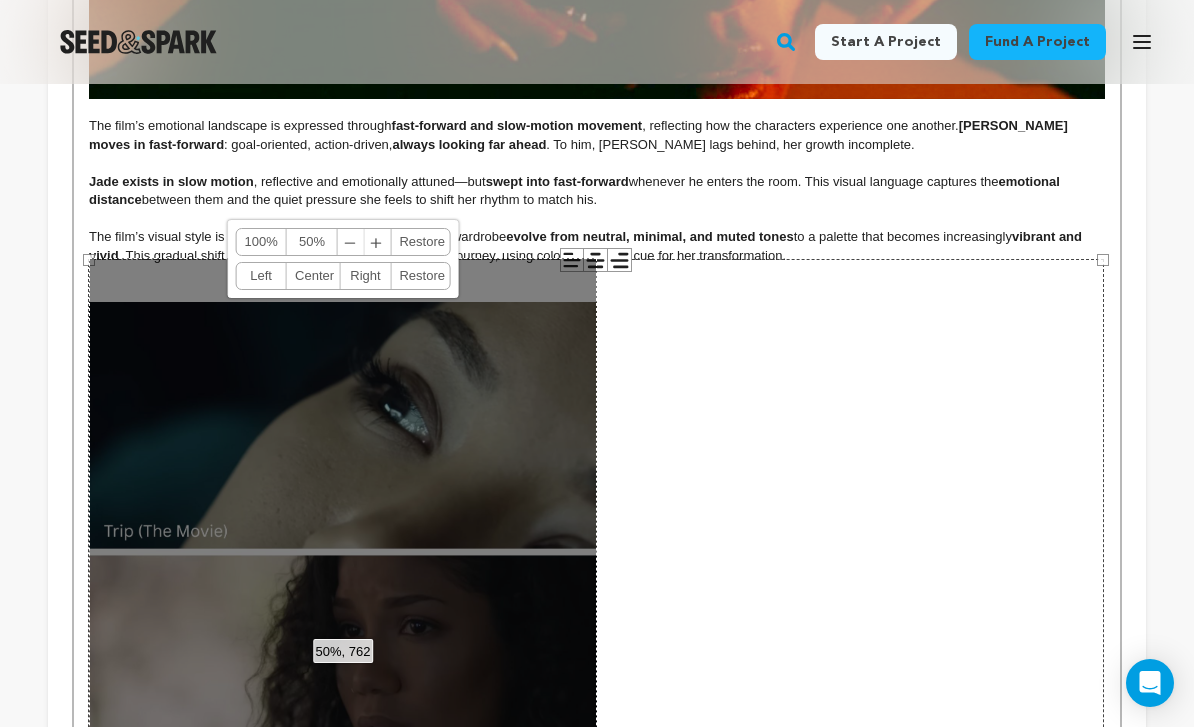 click at bounding box center [597, 274] 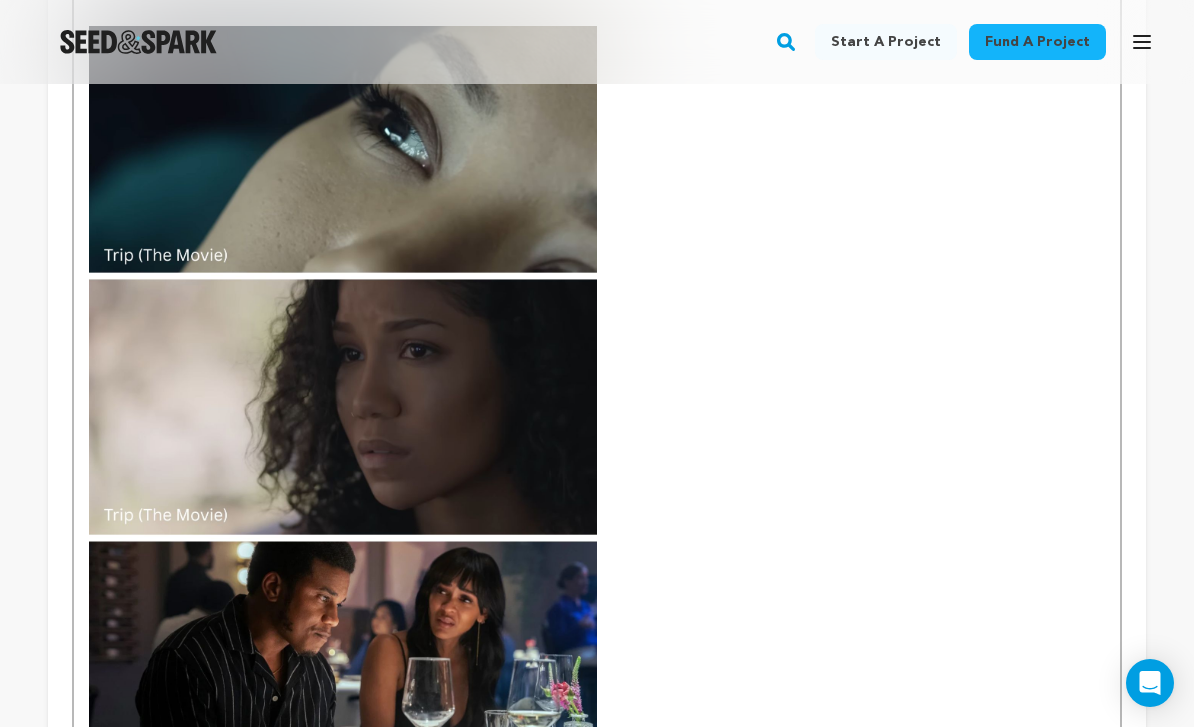scroll, scrollTop: 4028, scrollLeft: 0, axis: vertical 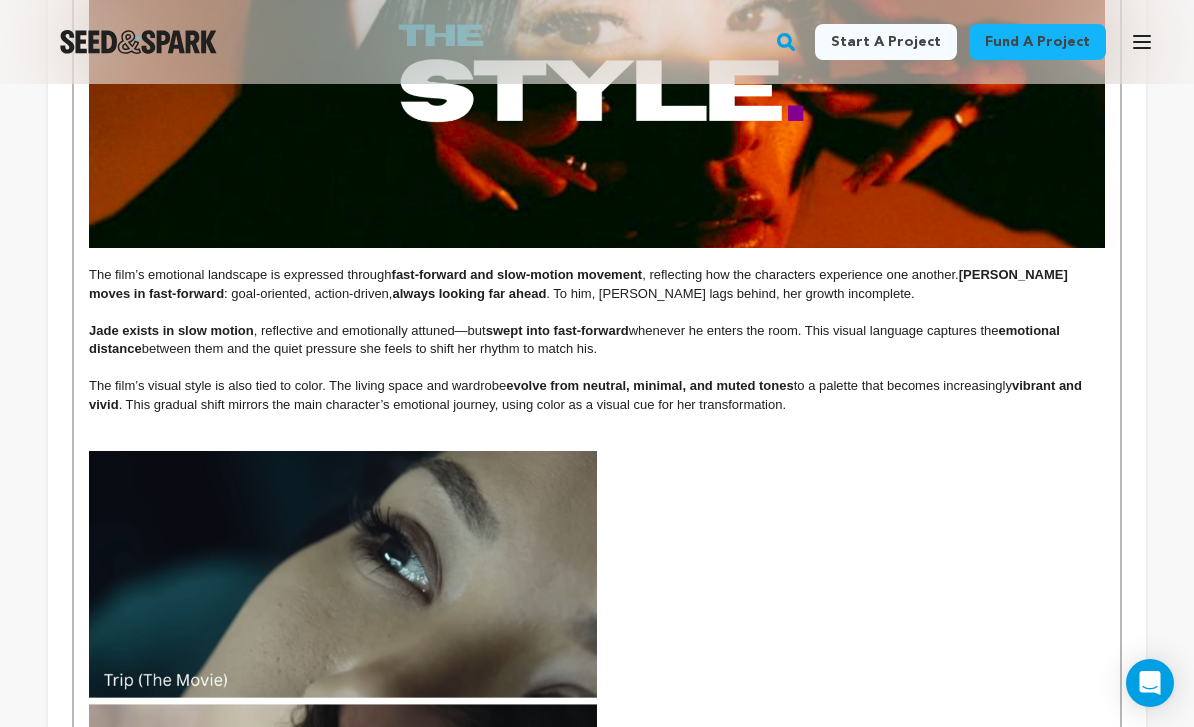 click at bounding box center (343, 832) 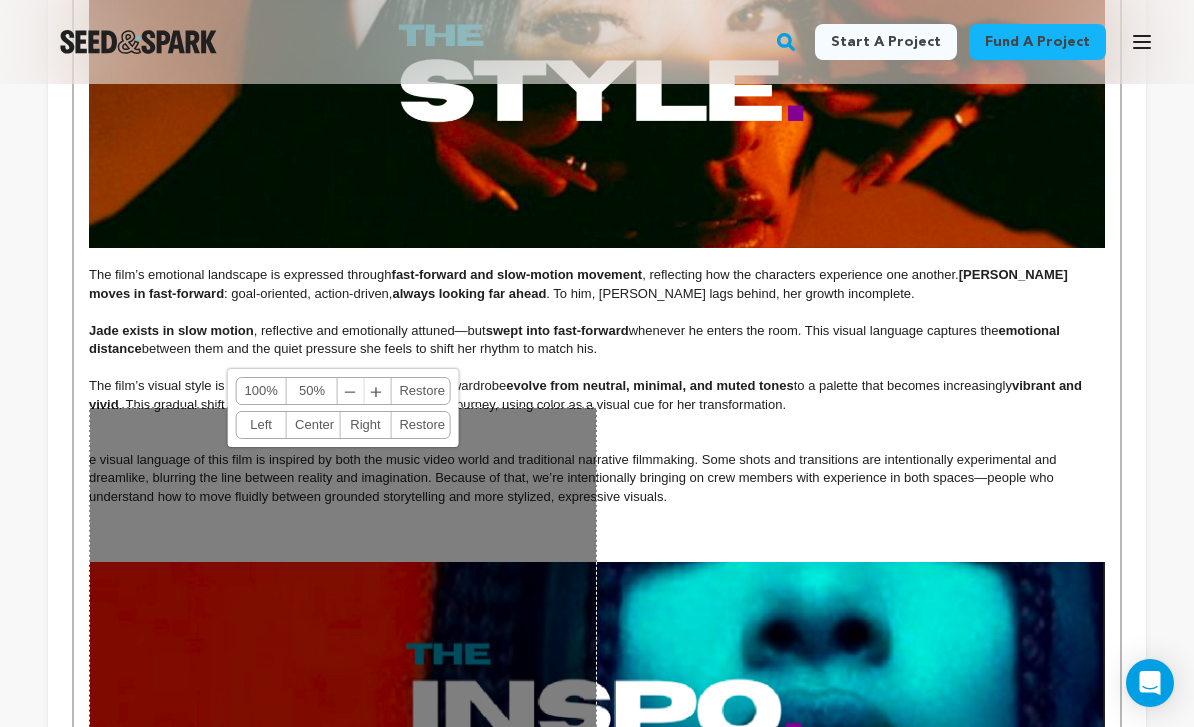 click at bounding box center (597, 441) 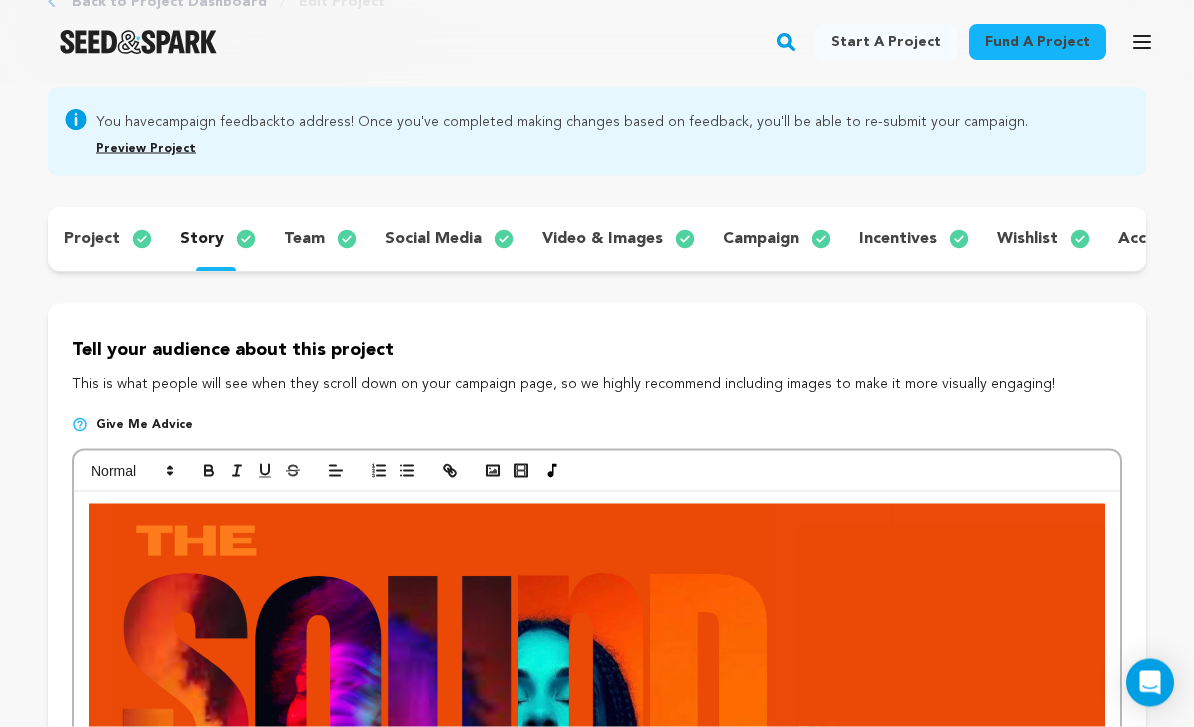 scroll, scrollTop: 0, scrollLeft: 0, axis: both 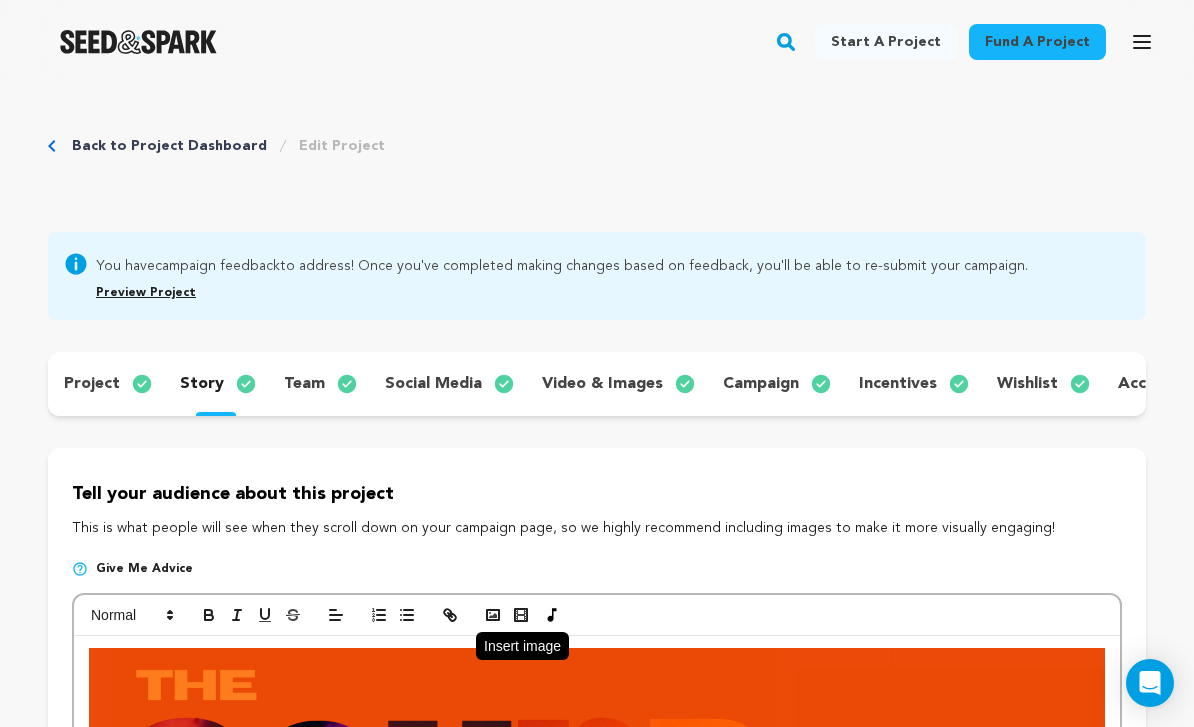 click 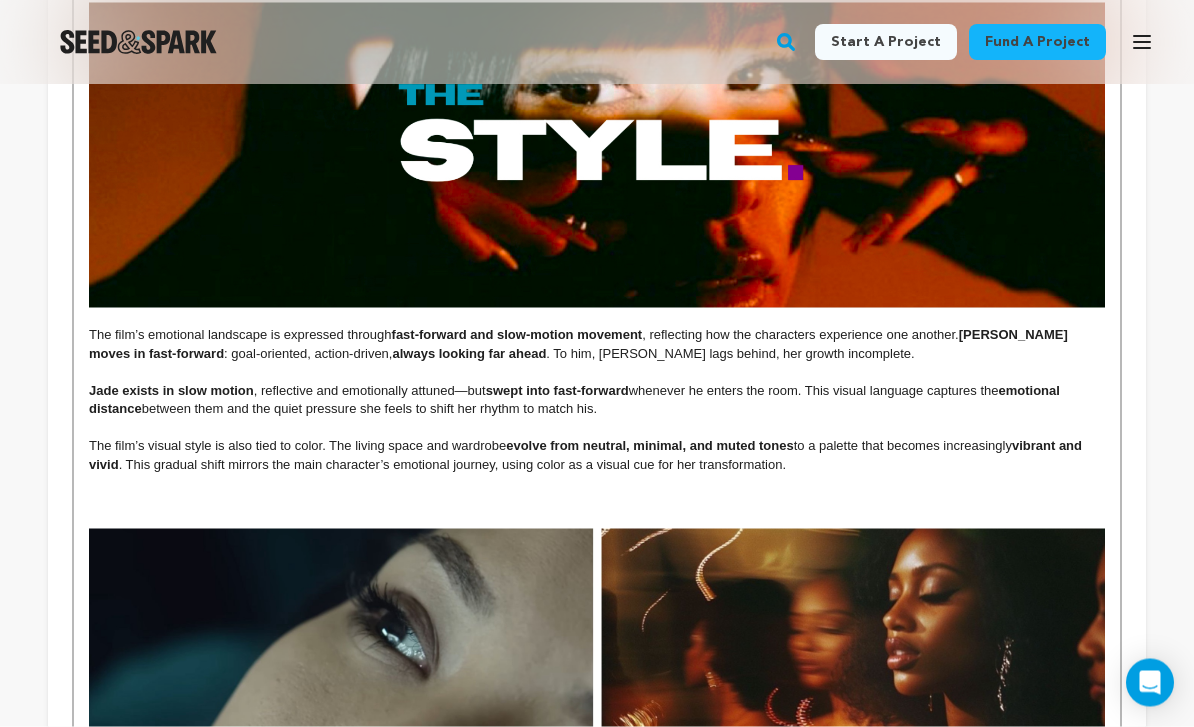 scroll, scrollTop: 3546, scrollLeft: 0, axis: vertical 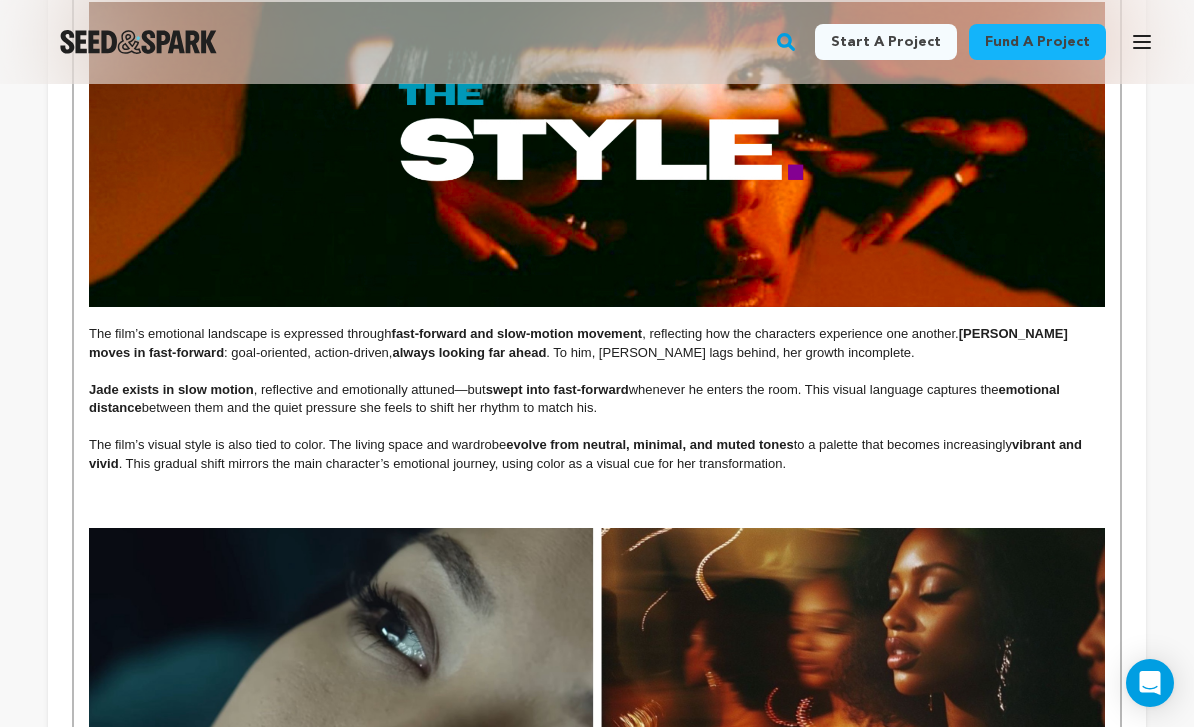 click at bounding box center [597, 500] 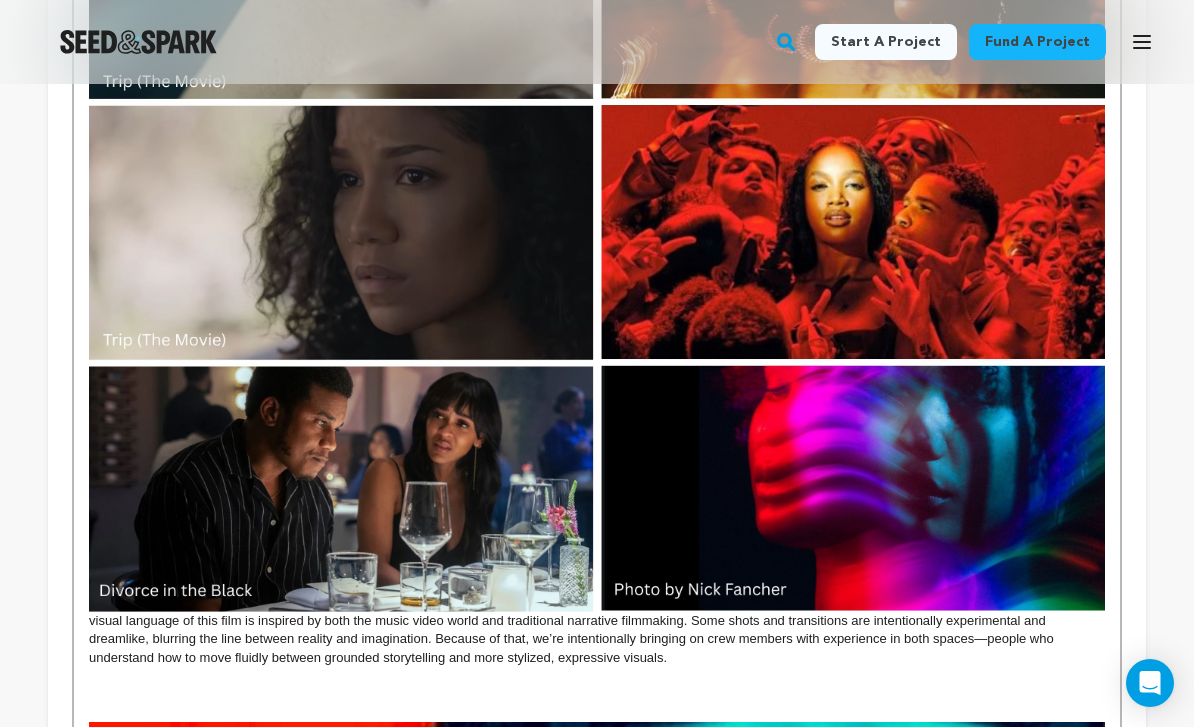 scroll, scrollTop: 4179, scrollLeft: 0, axis: vertical 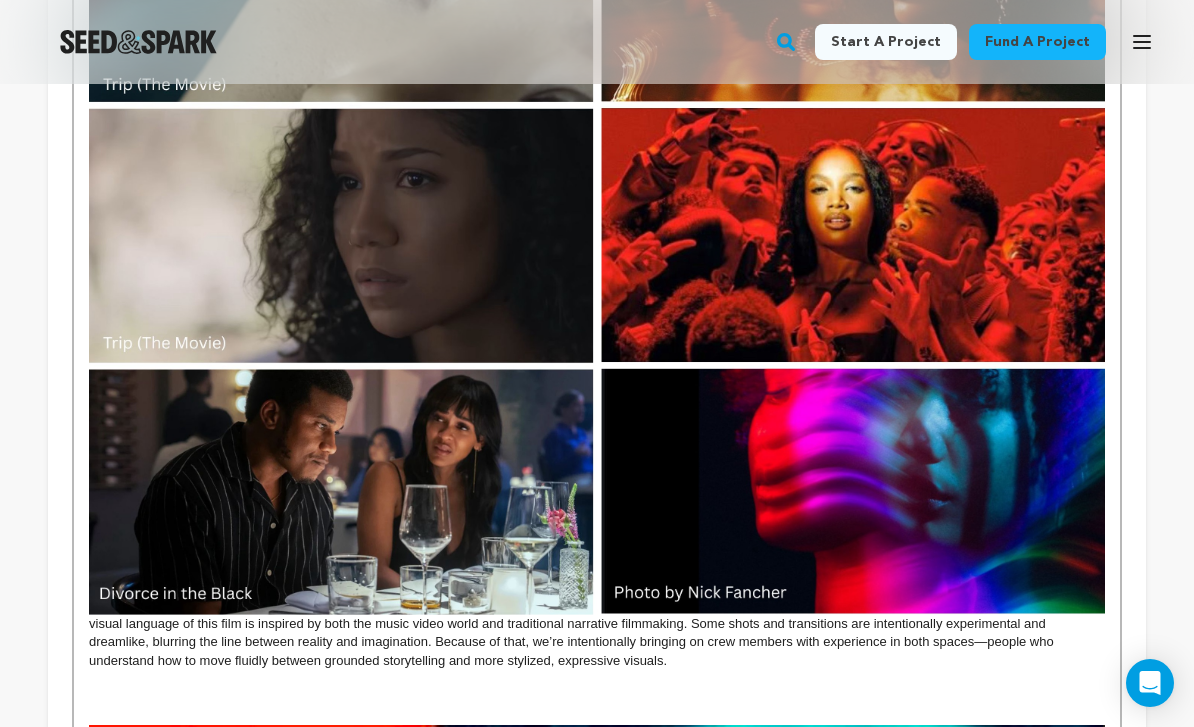 click on "The Story The SOUND  is  an experimental short film about a woman on the edge of  creative and personal awakening .  After ten years in a loving but stifling relationship,  [PERSON_NAME] —a talented but creatively blocked designer—begins to hear a  mysterious inner sound  that disrupts her carefully-constructed life. Trapped in routine and out of sync with her partner, she finds herself  drifting further from her voice and vision . As the sound grows louder, it pulls her into a vivid,  transformative journey.  [PERSON_NAME] must reckon with who she’s become in her partner’s shadow—and rediscover the creative force she was always meant to be.  Told through  shifting speeds  of fast-forward and slow motion, the film mirrors the  emotional and energetic disconnect  between the couple. [PERSON_NAME] moves in  fast-forward —always thinking ahead, building, executing—while [PERSON_NAME] exists in  slow motion , grounded in feeling and searching for meaning. To him, she lags behind; full of potential, but not yet where she  could" at bounding box center [597, 776] 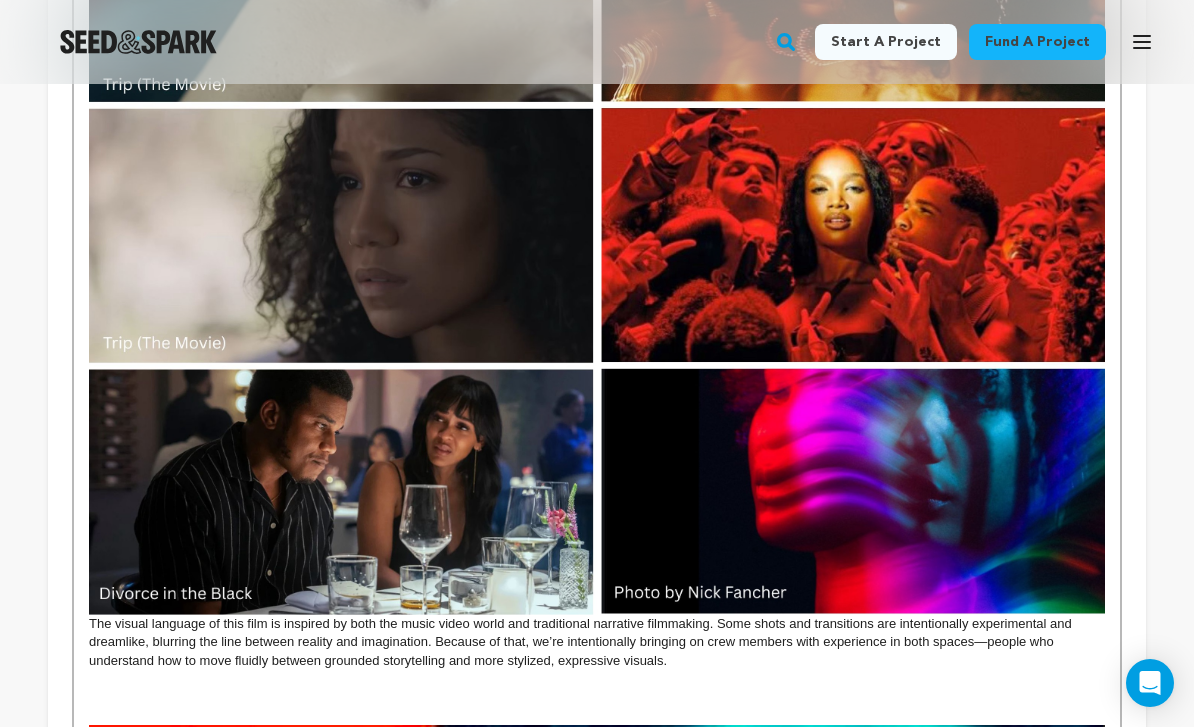 click on "The visual language of this film is inspired by both the music video world and traditional narrative filmmaking. Some shots and transitions are intentionally experimental and dreamlike, blurring the line between reality and imagination. Because of that, we’re intentionally bringing on crew members with experience in both spaces—people who understand how to move fluidly between grounded storytelling and more stylized, expressive visuals." at bounding box center [597, 264] 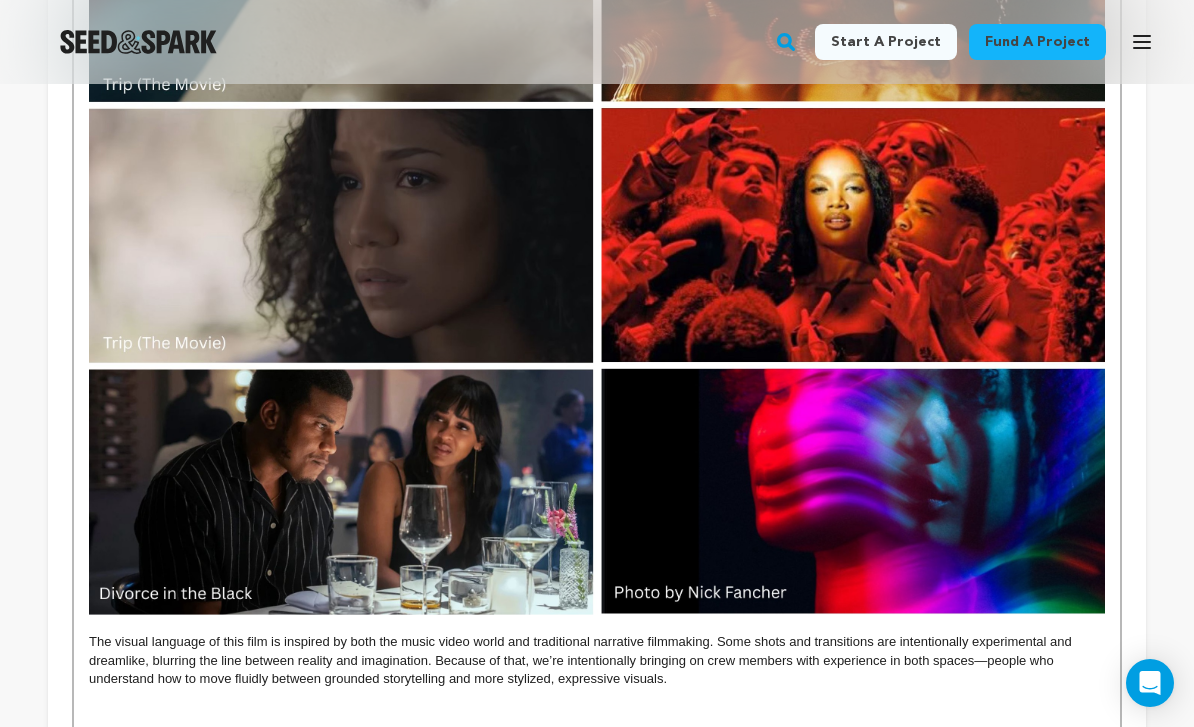 click at bounding box center [597, 716] 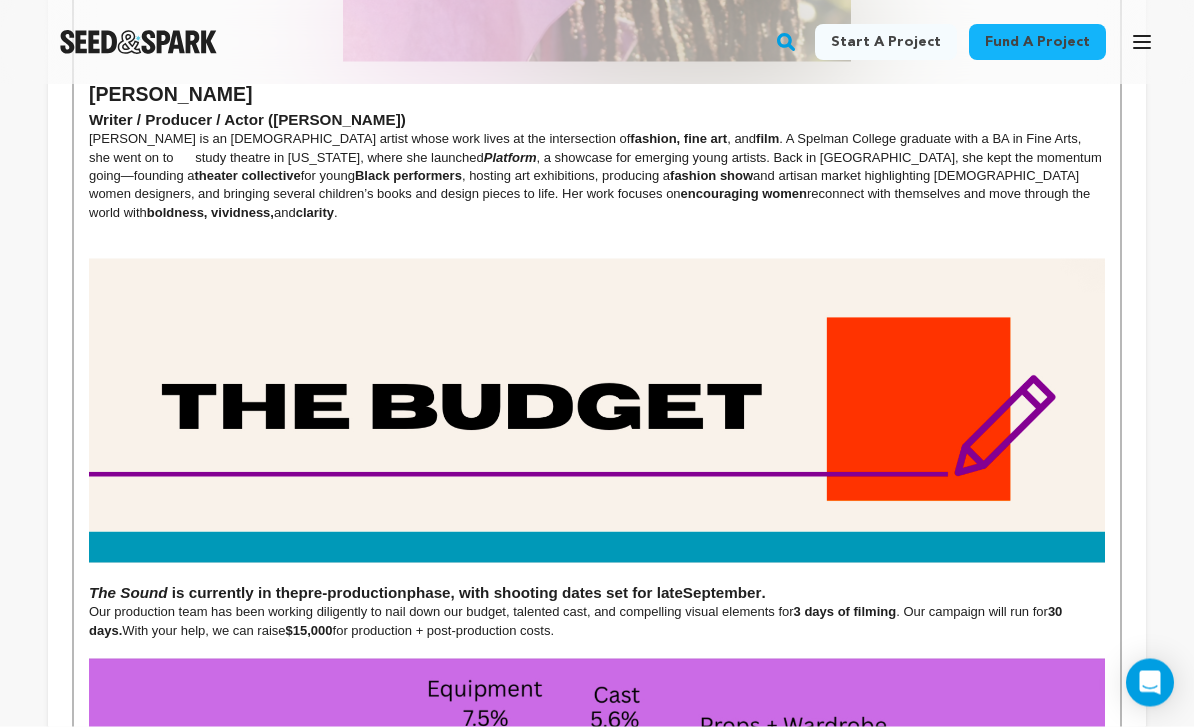 scroll, scrollTop: 6676, scrollLeft: 0, axis: vertical 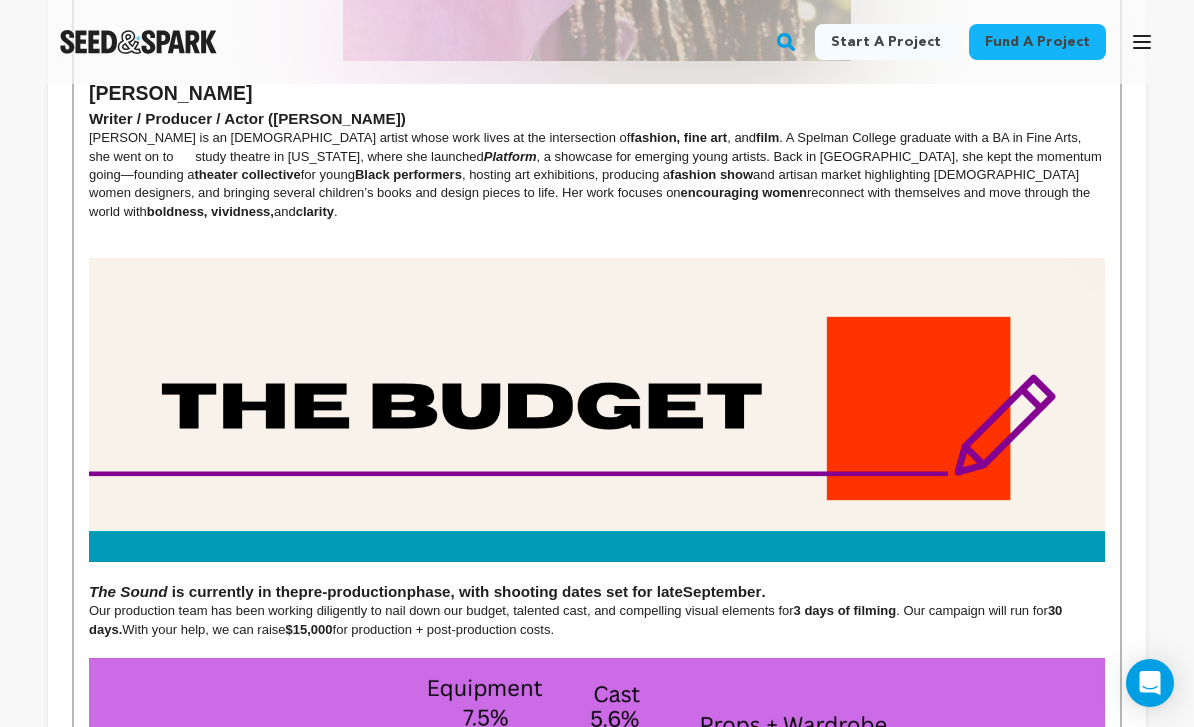 click on "The Sound   is currently in the  pre-production  phase, with shooting dates set for late  September ." at bounding box center [597, 592] 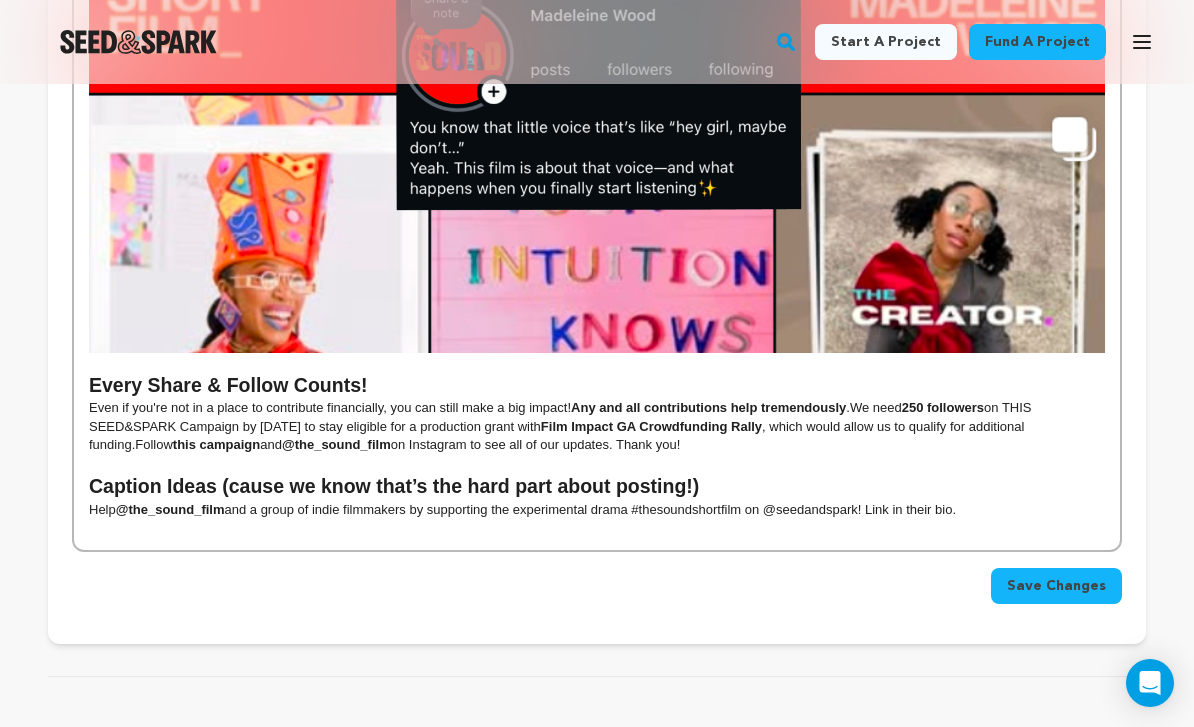 scroll, scrollTop: 8755, scrollLeft: 0, axis: vertical 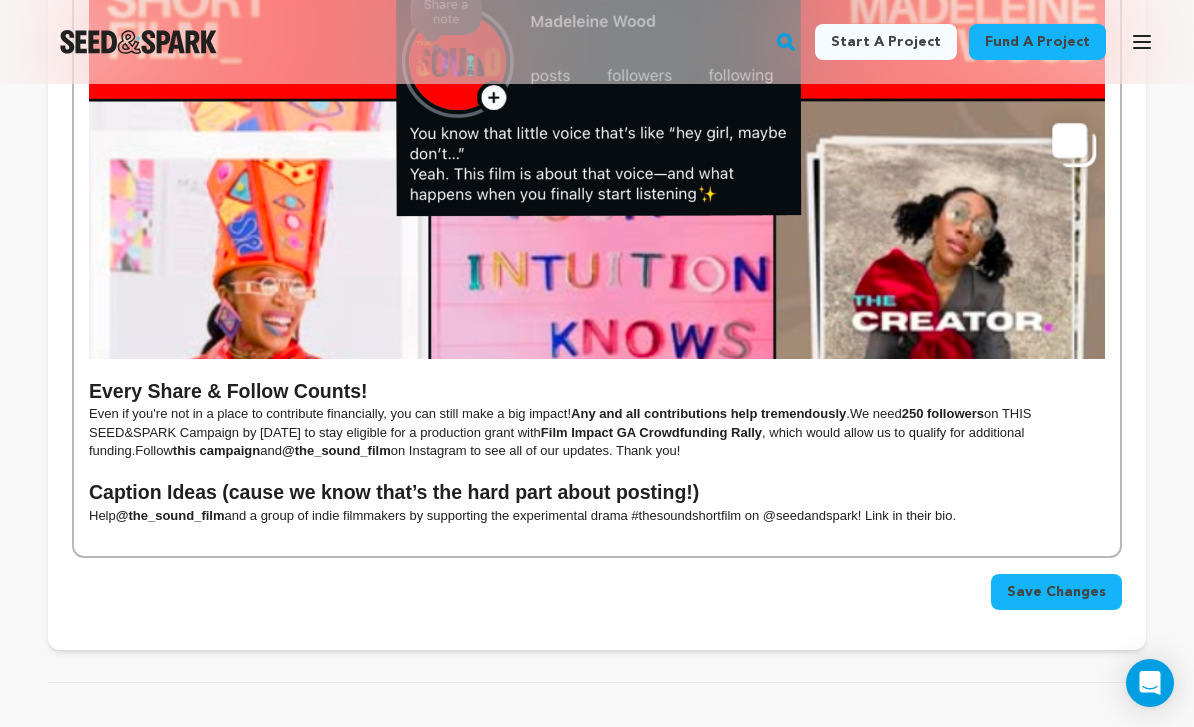 click on "Save Changes" at bounding box center (1056, 592) 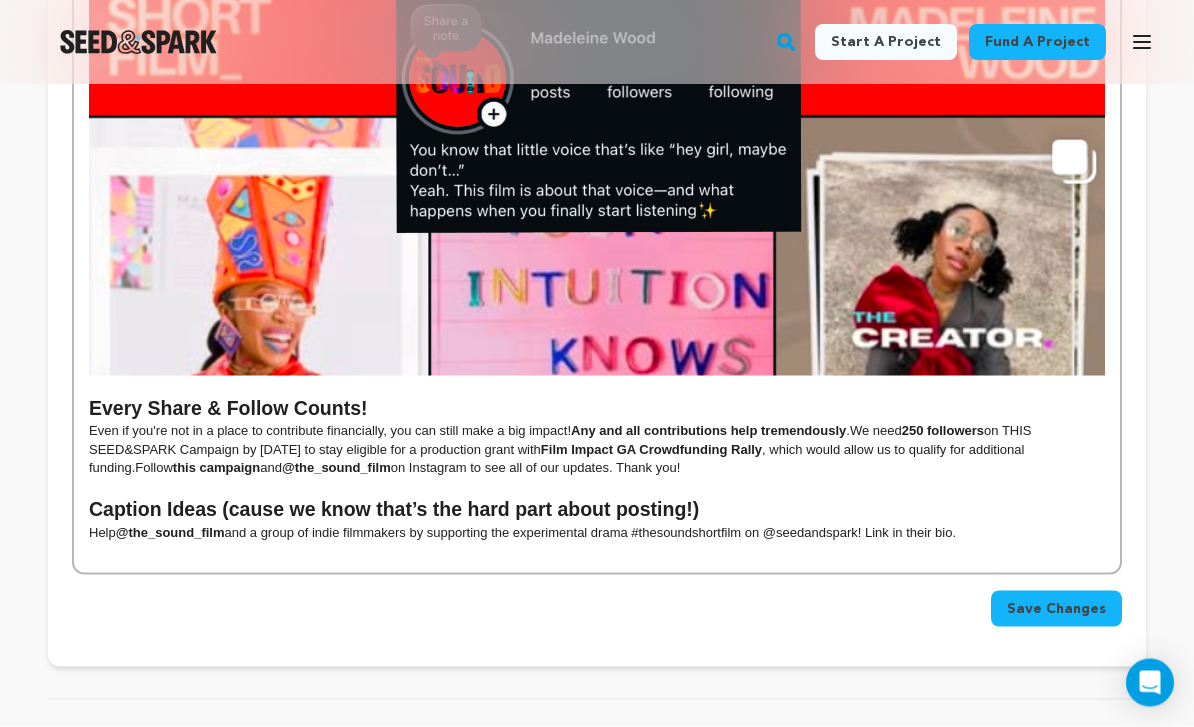 scroll, scrollTop: 8762, scrollLeft: 0, axis: vertical 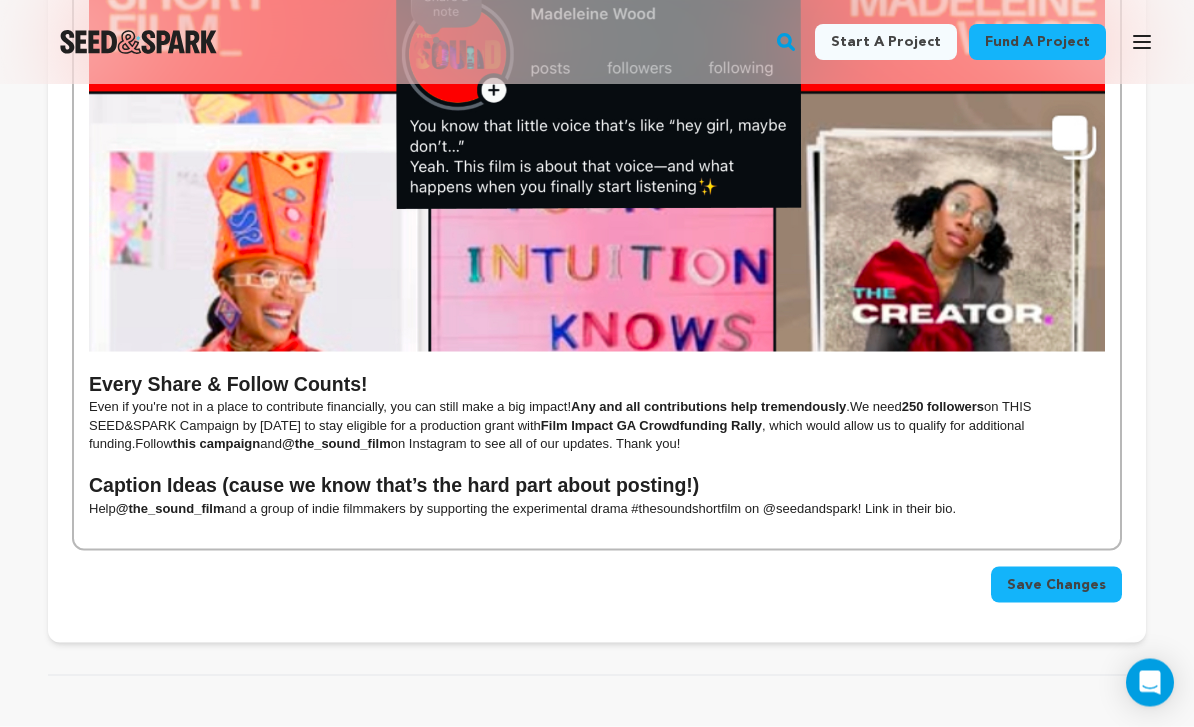 click on "Save Changes" at bounding box center (1056, 585) 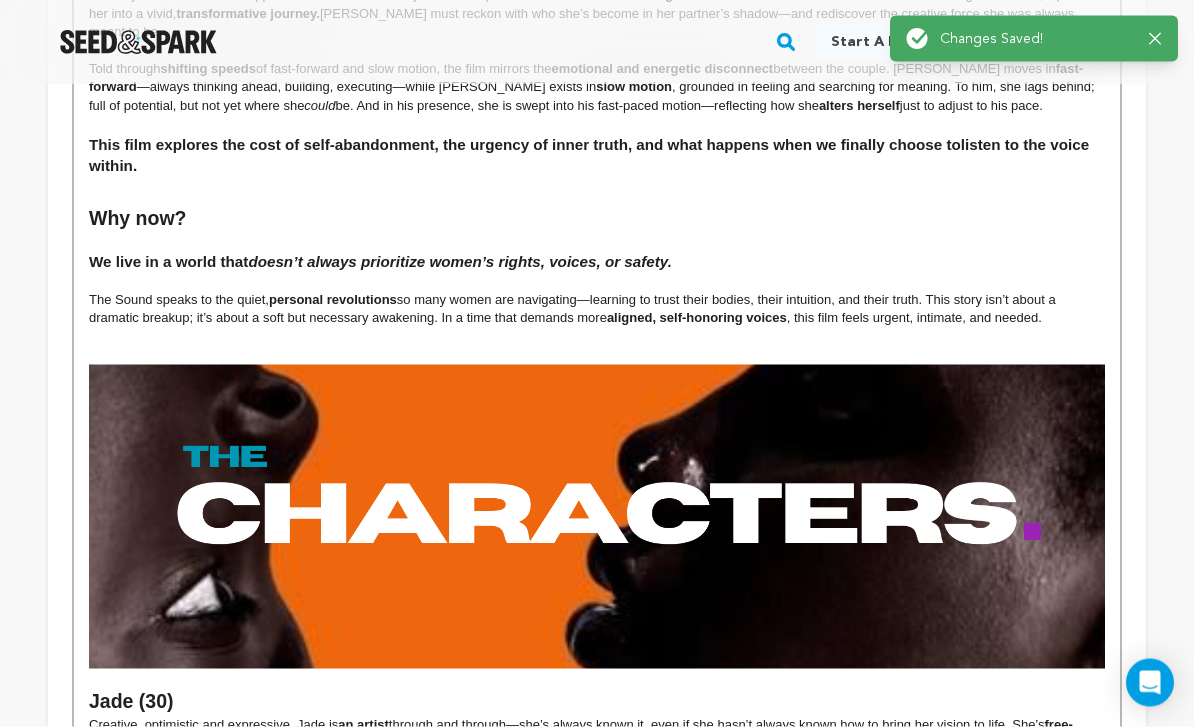 scroll, scrollTop: 0, scrollLeft: 0, axis: both 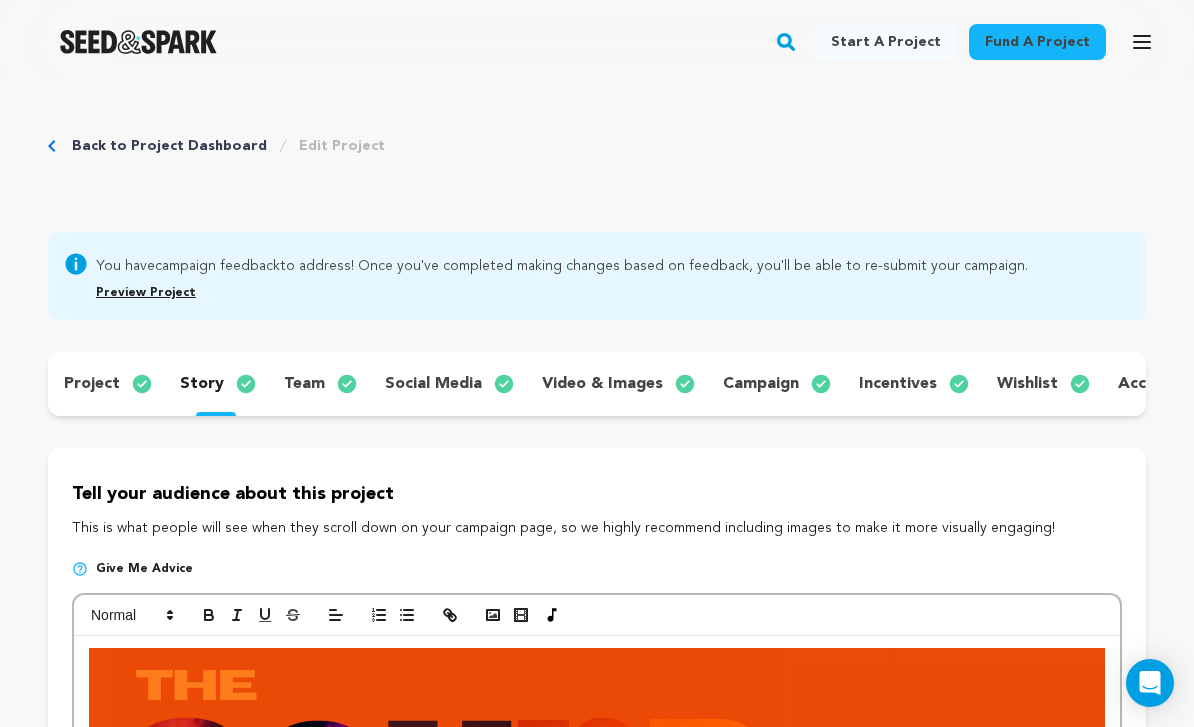 click on "wishlist" at bounding box center [1027, 384] 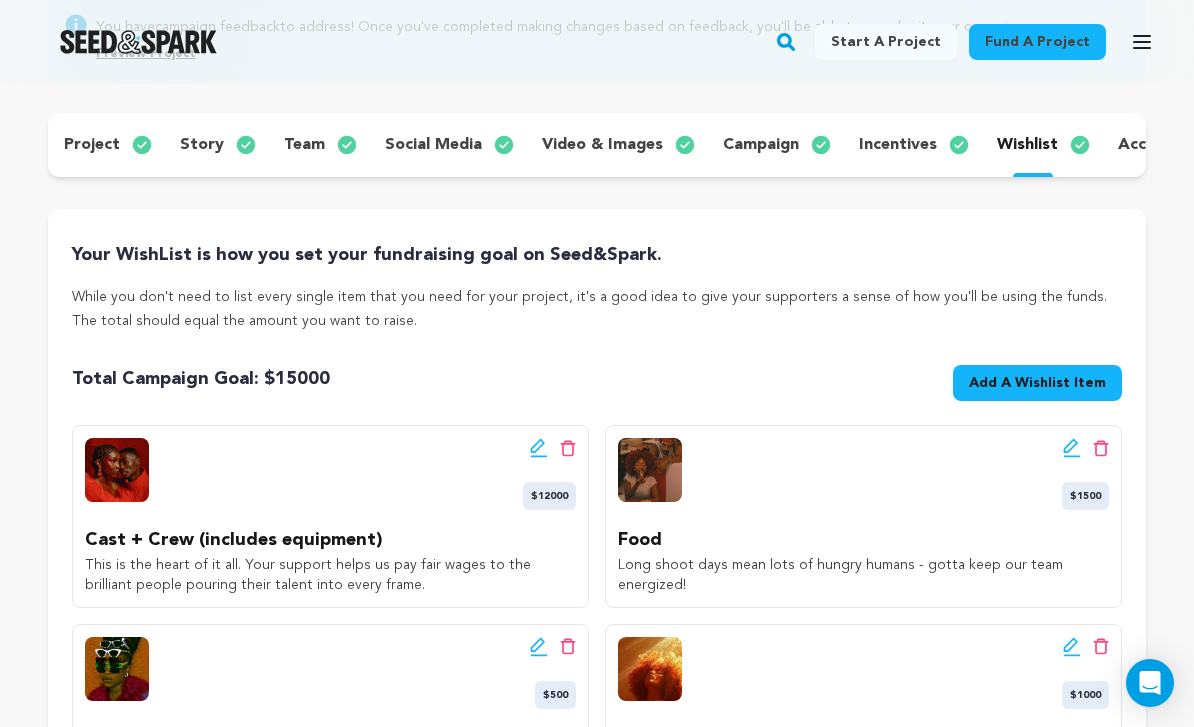 scroll, scrollTop: 0, scrollLeft: 0, axis: both 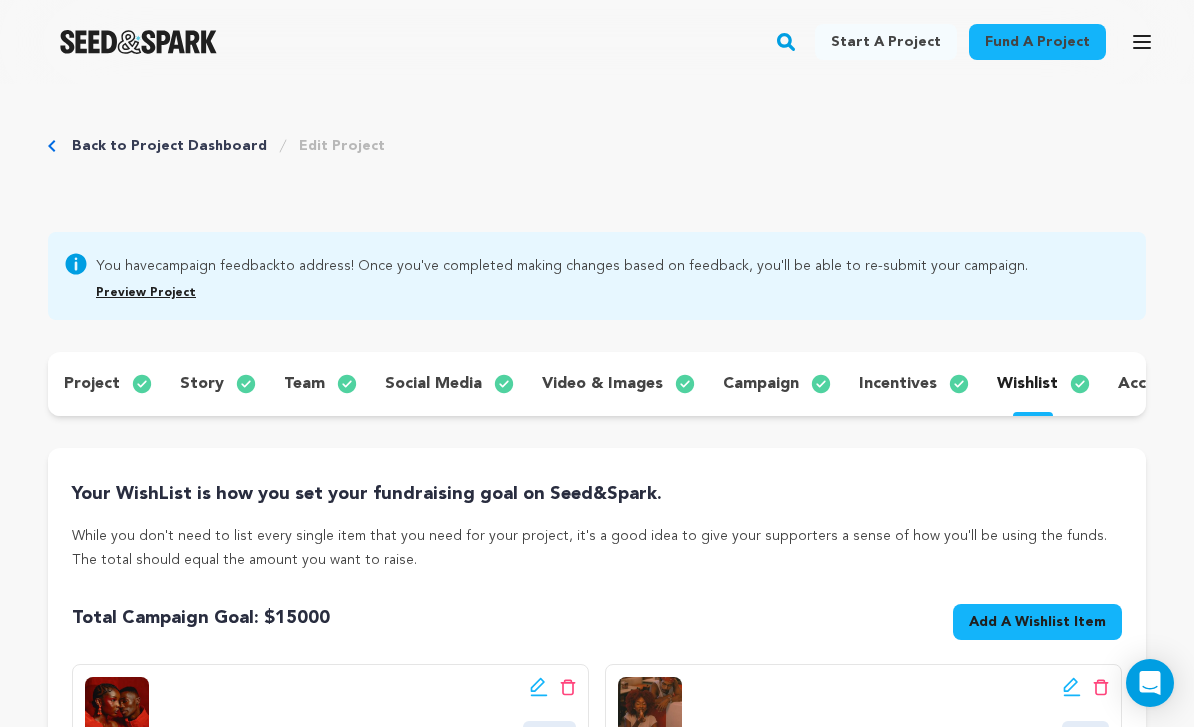 click on "campaign" at bounding box center [761, 384] 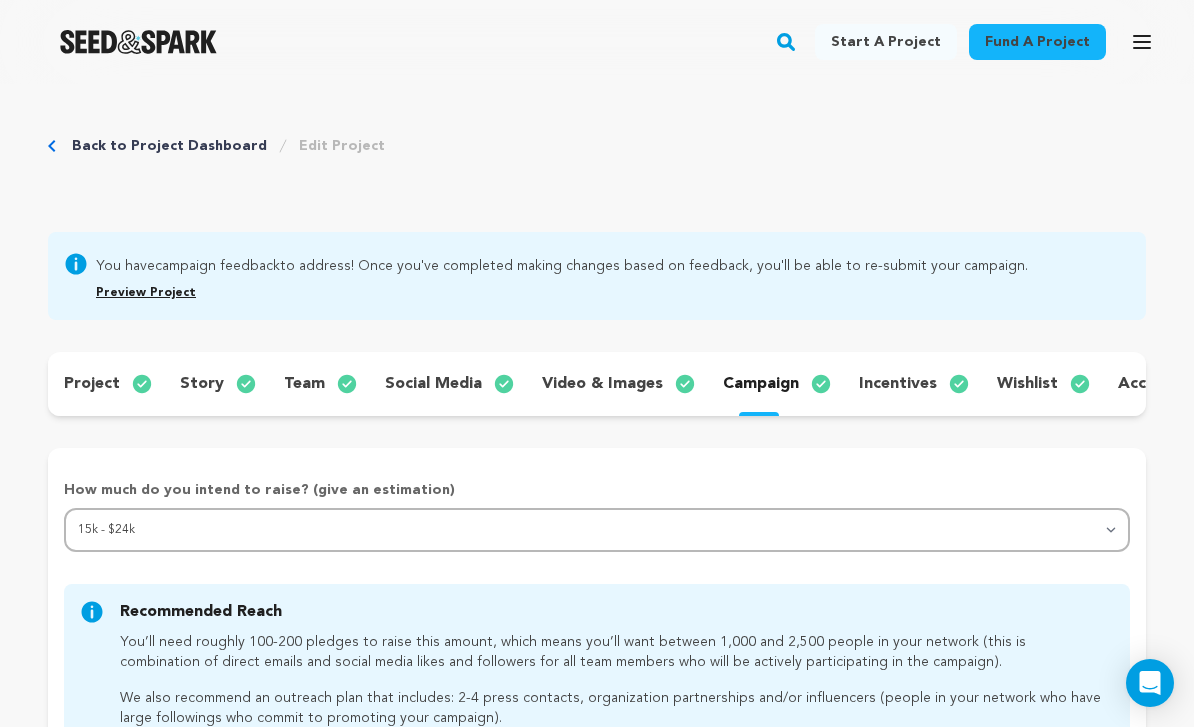 click on "incentives" at bounding box center [898, 384] 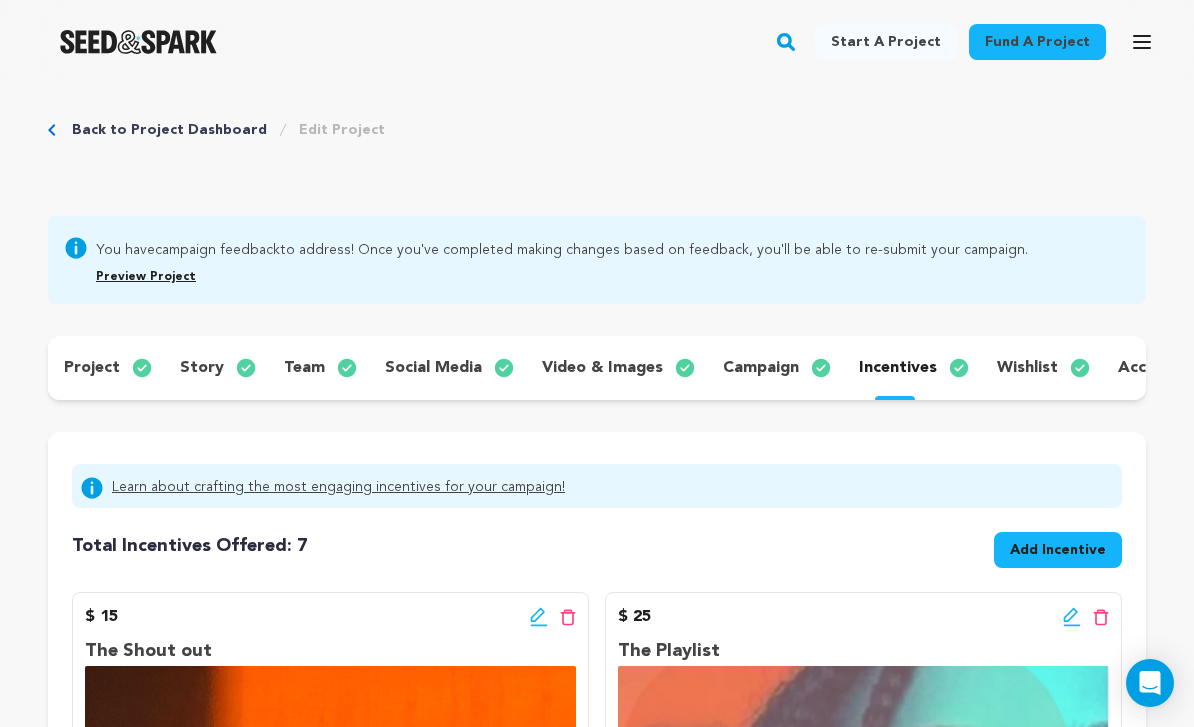 scroll, scrollTop: 0, scrollLeft: 0, axis: both 